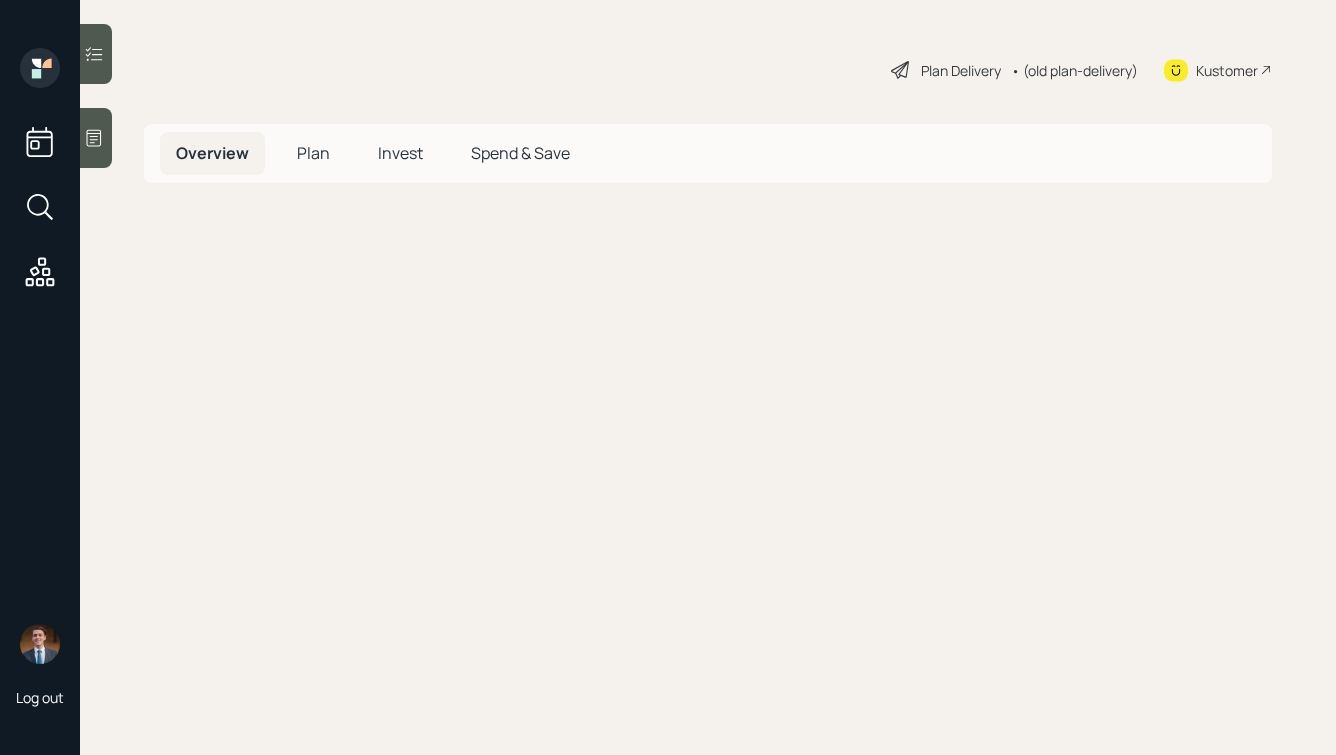 scroll, scrollTop: 0, scrollLeft: 0, axis: both 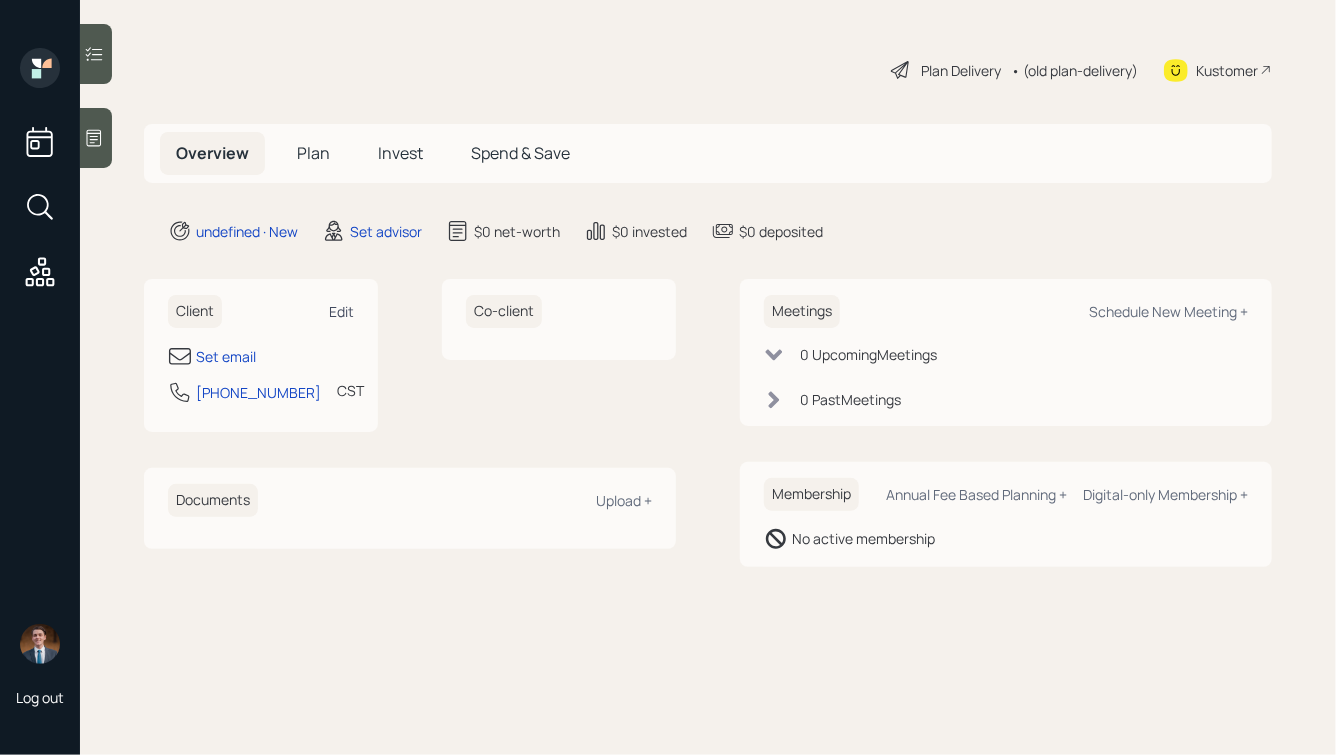 click on "Edit" at bounding box center [341, 311] 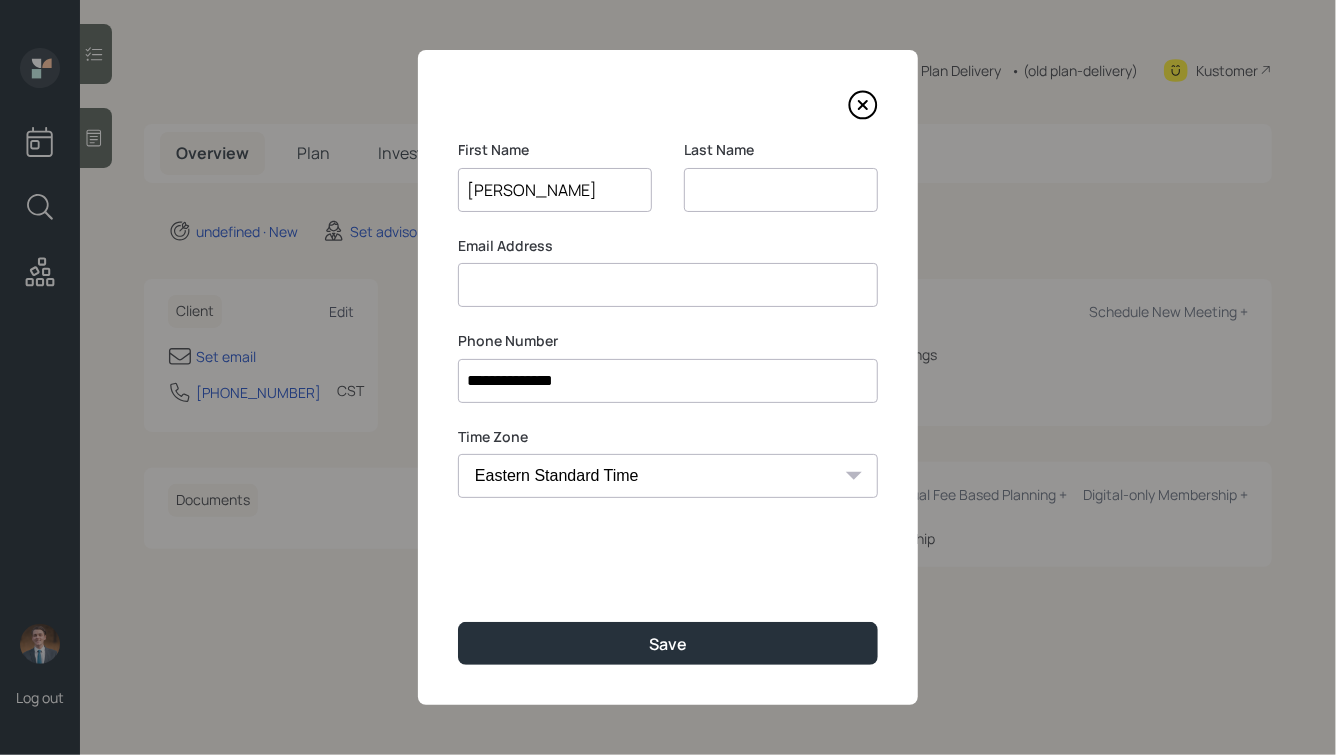 type on "Daniel" 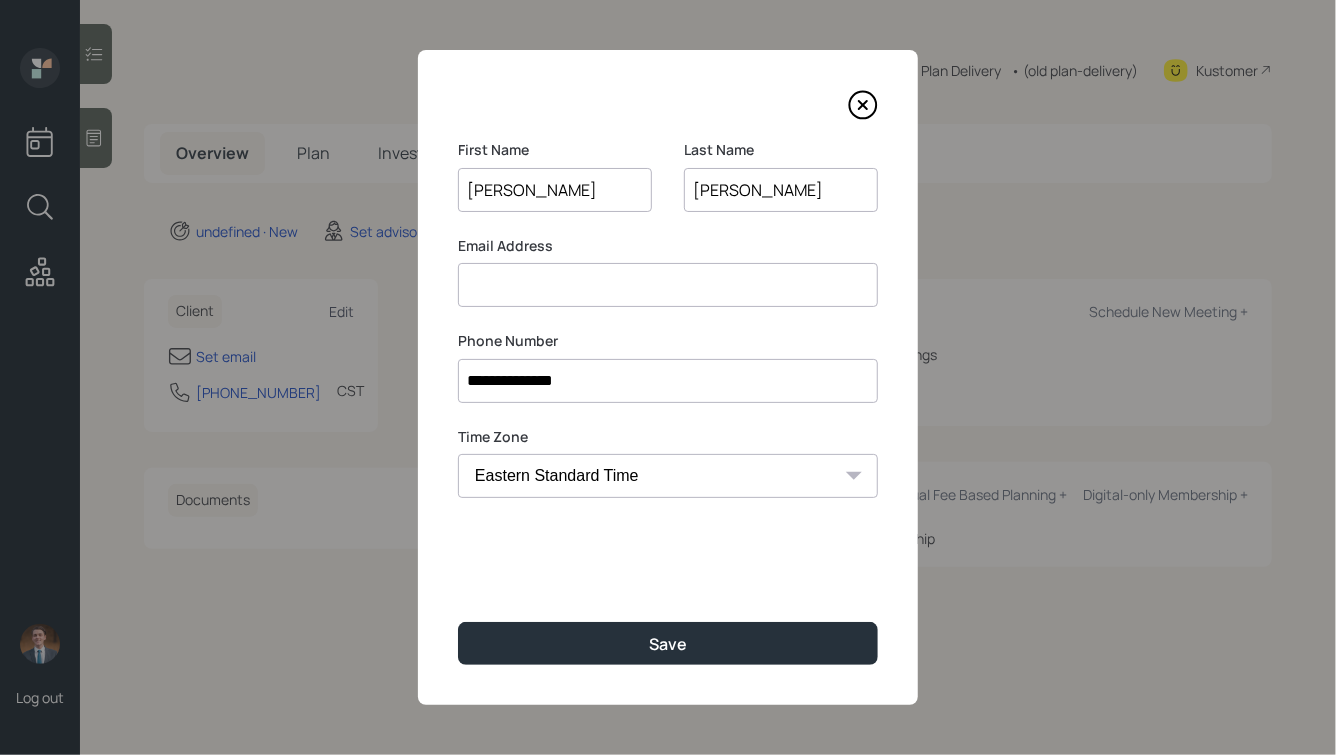 type on "Thompson" 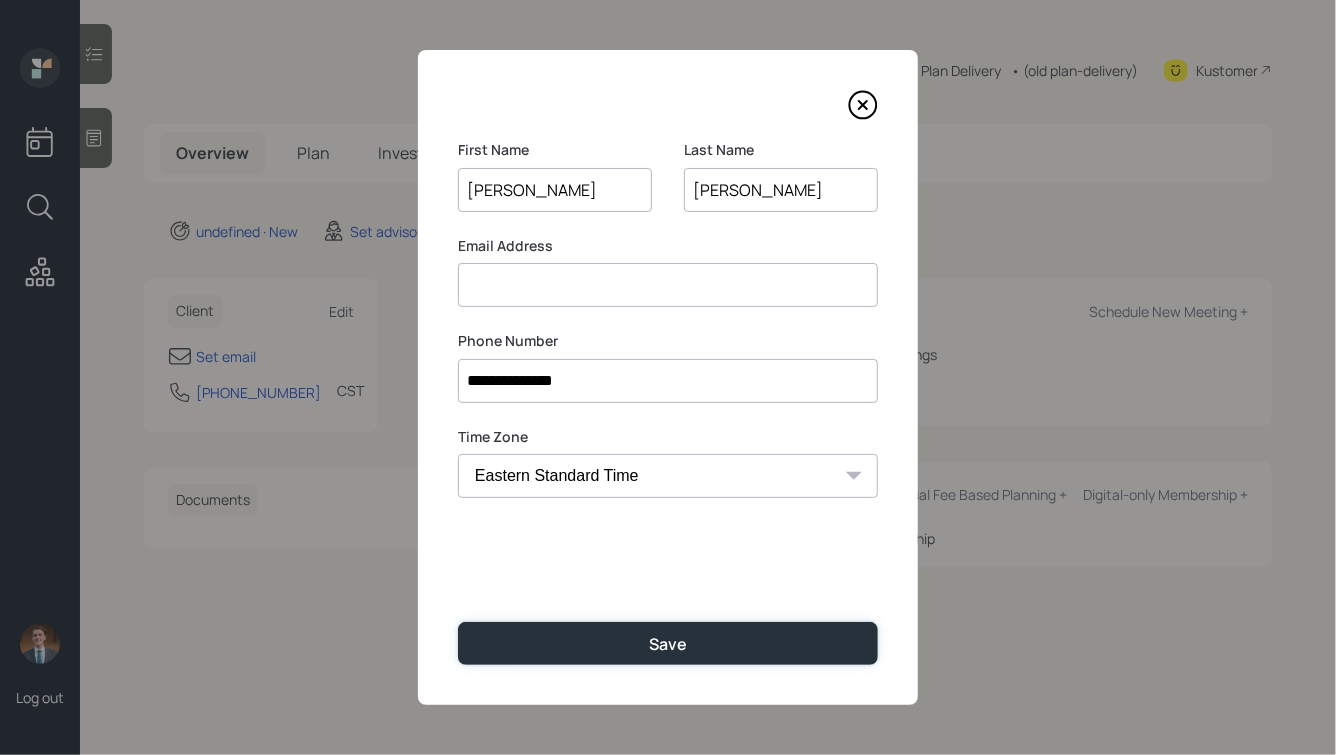 type 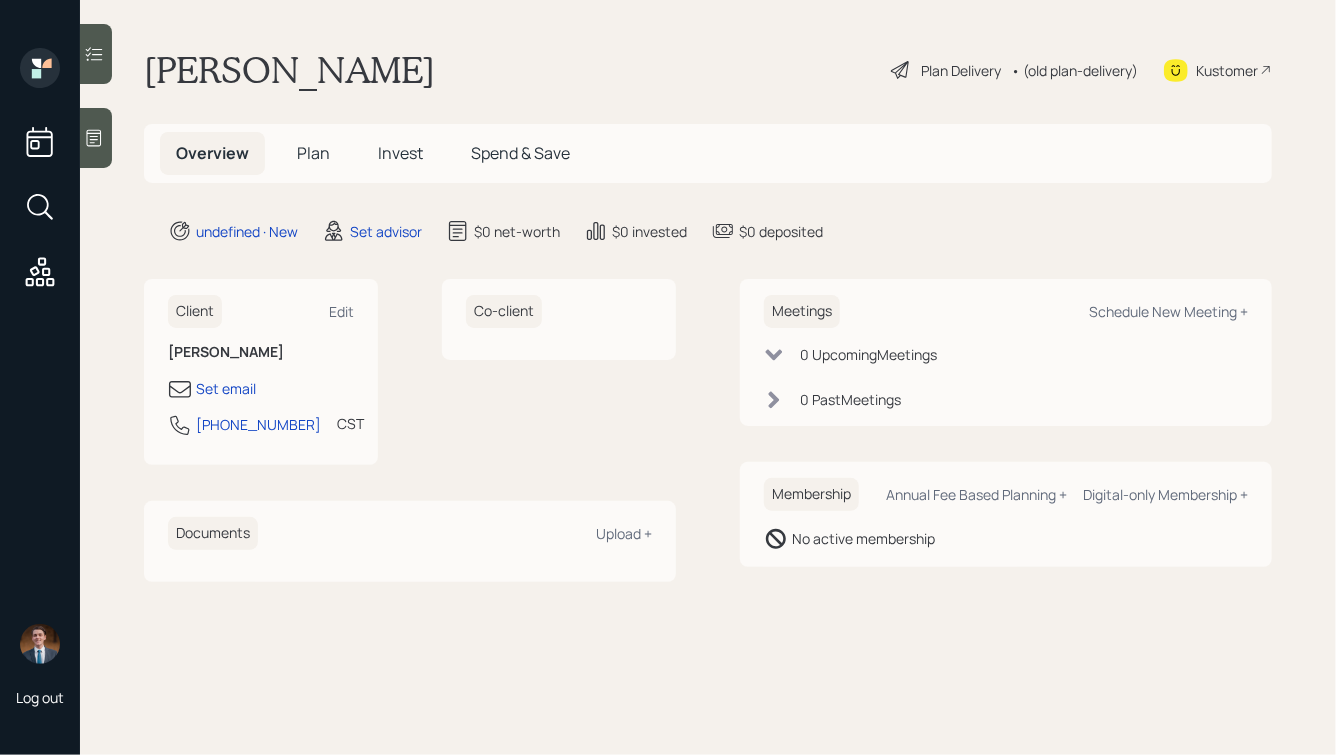 click on "Daniel Thompson Plan Delivery • (old plan-delivery) Kustomer Overview Plan Invest Spend & Save undefined ·
New Set advisor $0 net-worth $0 invested $0 deposited Client Edit Daniel Thompson Set email 913-961-5002 CST Currently 8:53 AM Co-client Documents Upload + Meetings Schedule New Meeting + 0   Upcoming  Meeting s 0   Past  Meeting s Membership Annual Fee Based Planning + Digital-only Membership + No active membership" at bounding box center (708, 377) 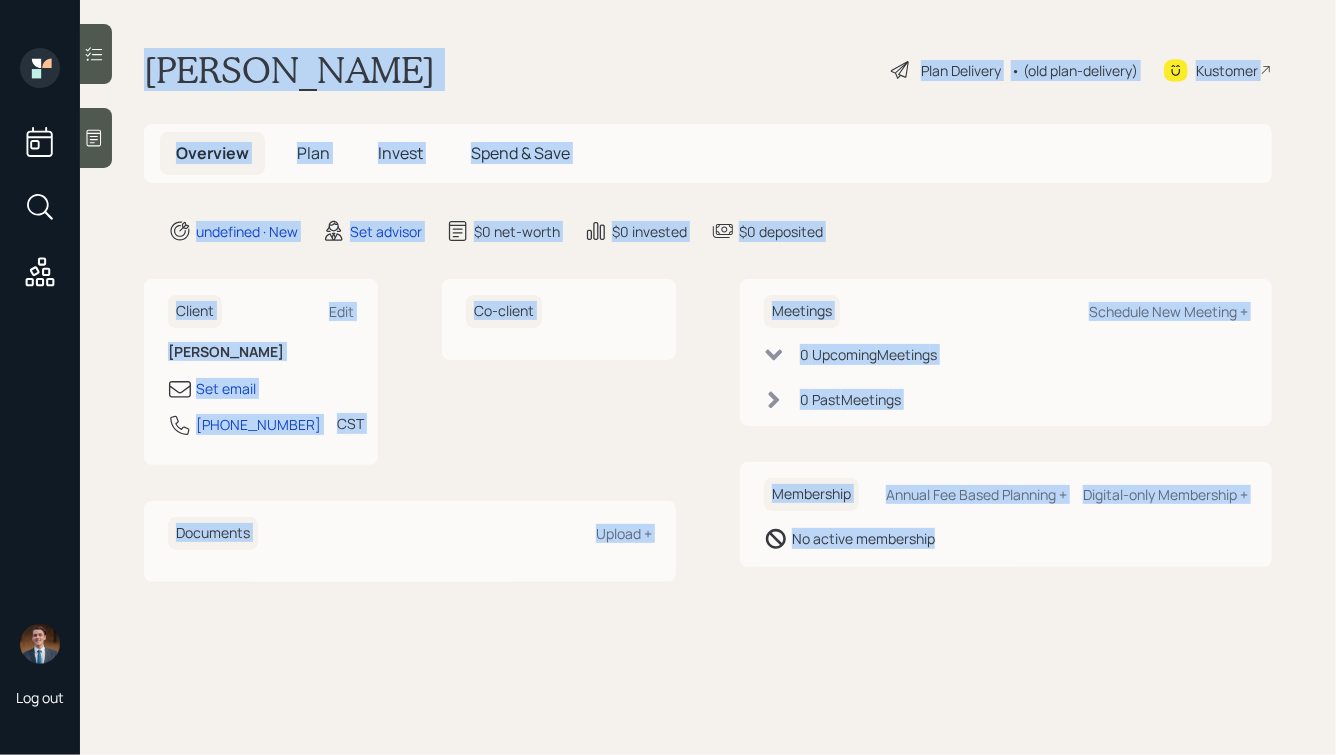 drag, startPoint x: 148, startPoint y: 68, endPoint x: 955, endPoint y: 631, distance: 983.9807 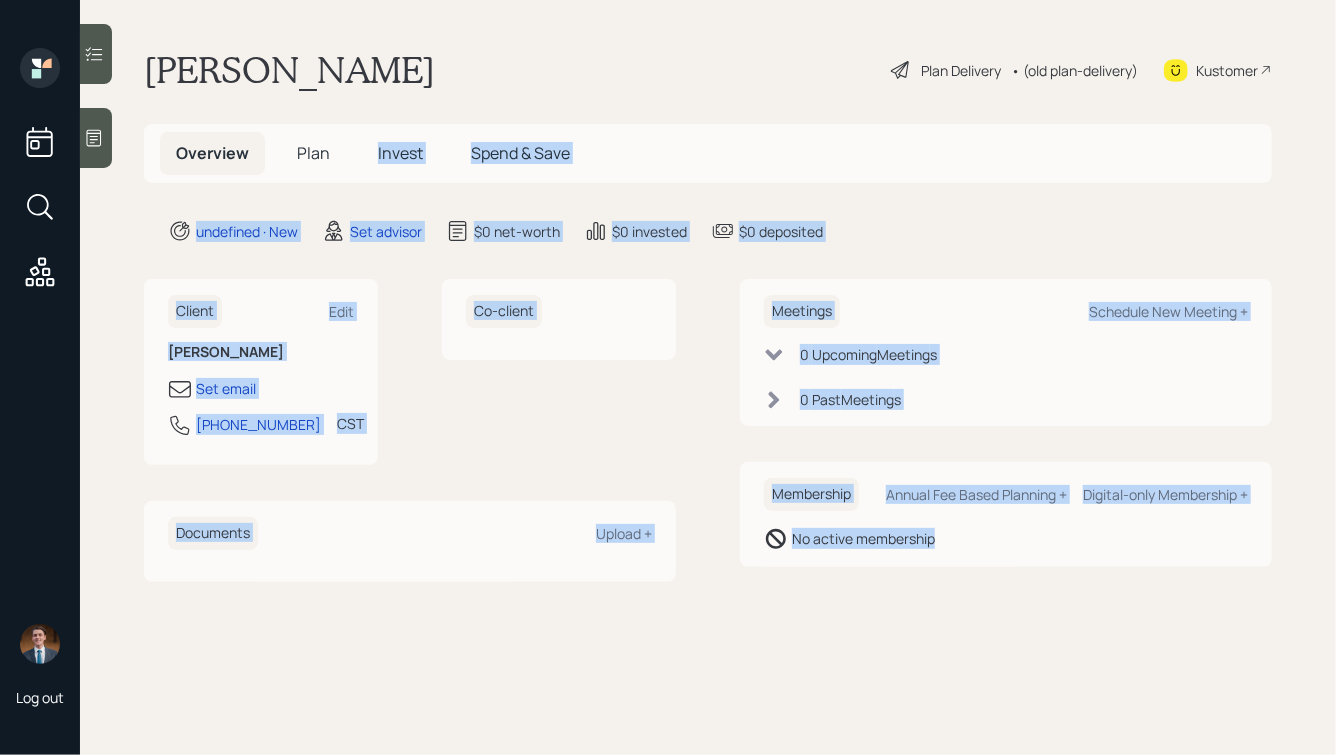 drag, startPoint x: 1010, startPoint y: 612, endPoint x: 418, endPoint y: 94, distance: 786.6308 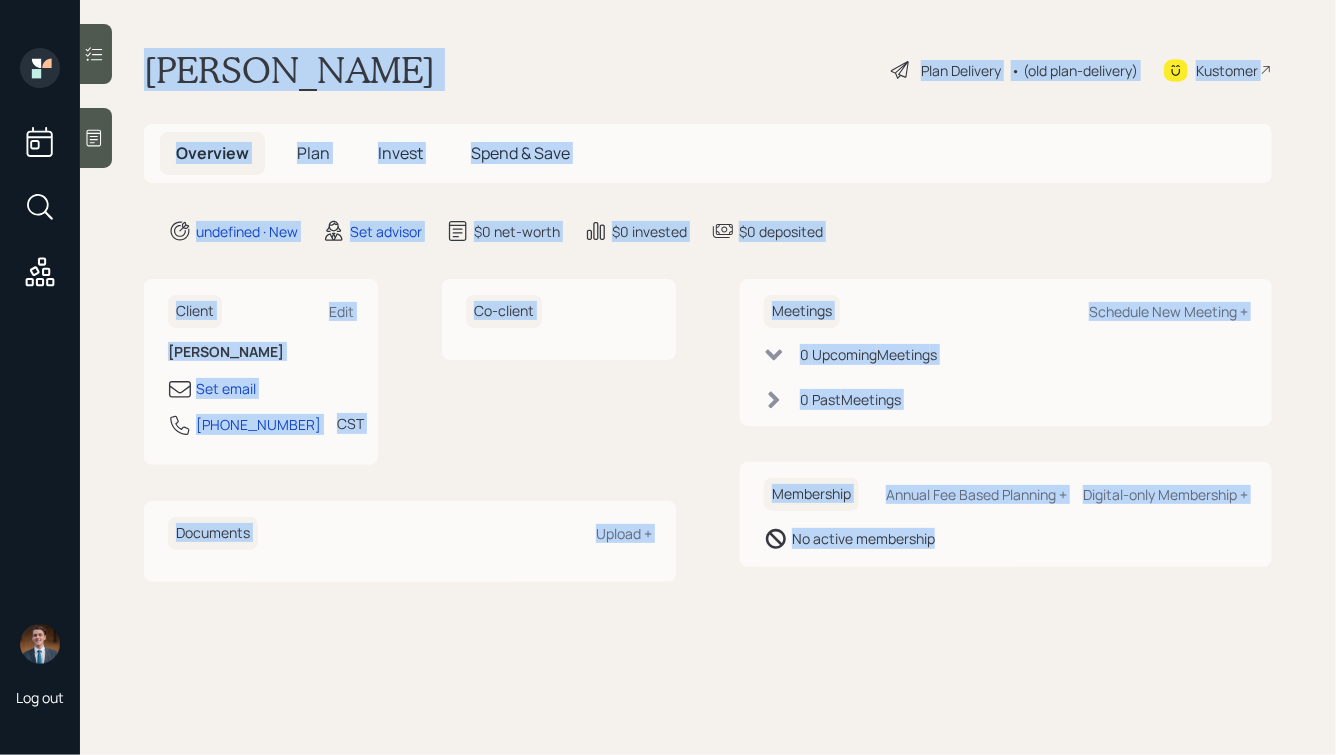 drag, startPoint x: 150, startPoint y: 61, endPoint x: 947, endPoint y: 633, distance: 981.0163 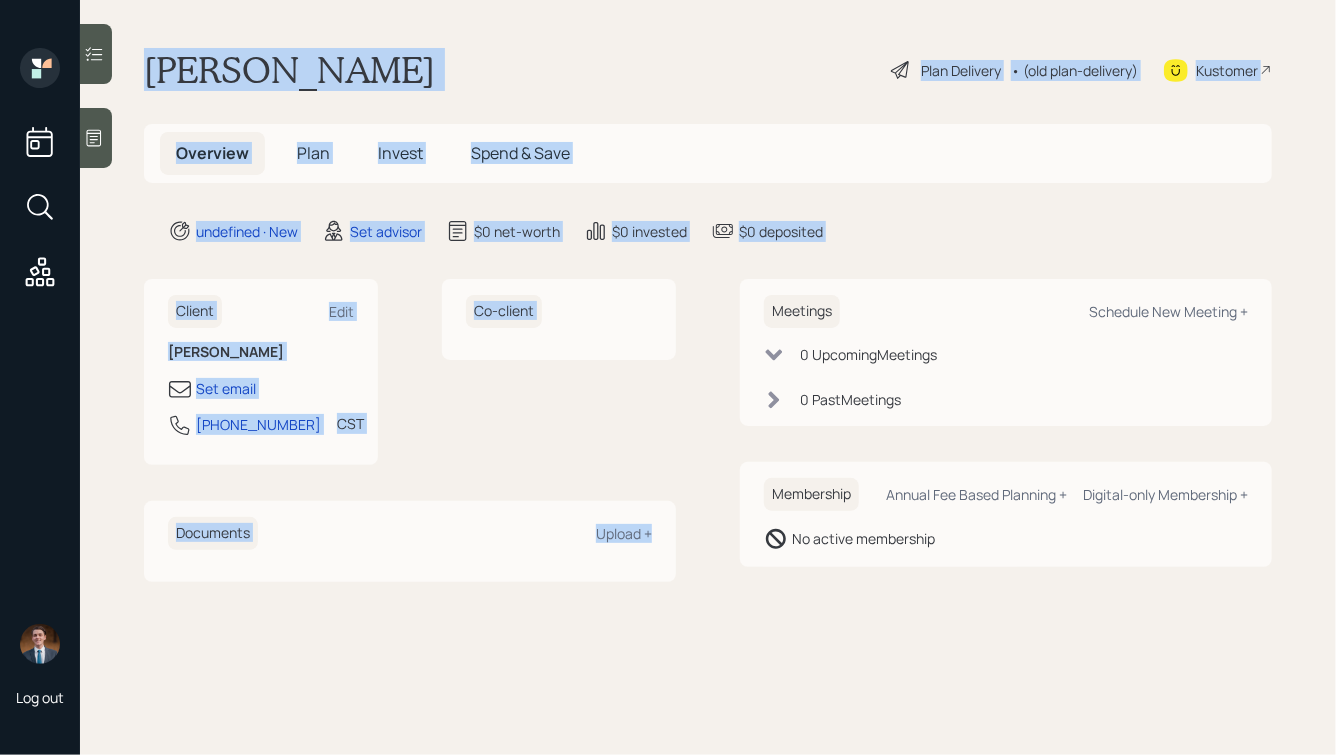 drag, startPoint x: 140, startPoint y: 62, endPoint x: 698, endPoint y: 576, distance: 758.6567 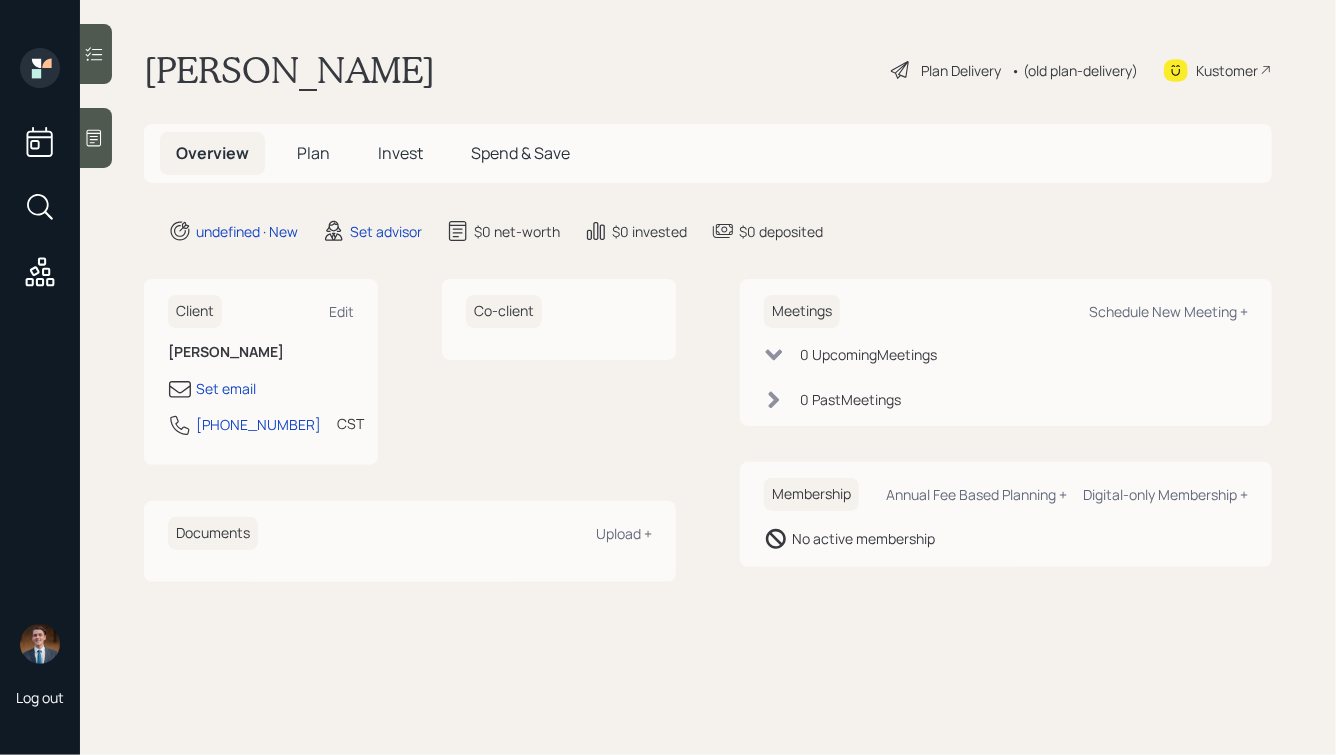 click at bounding box center (96, 138) 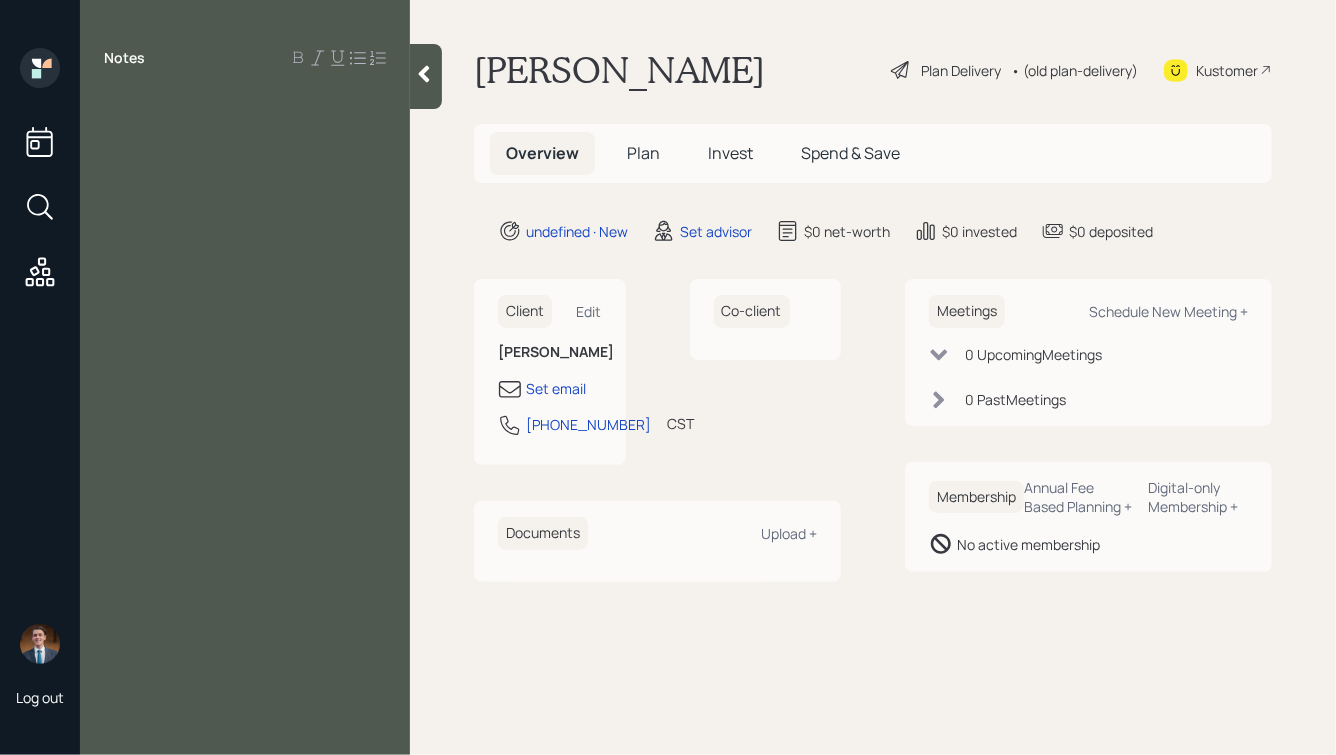 type 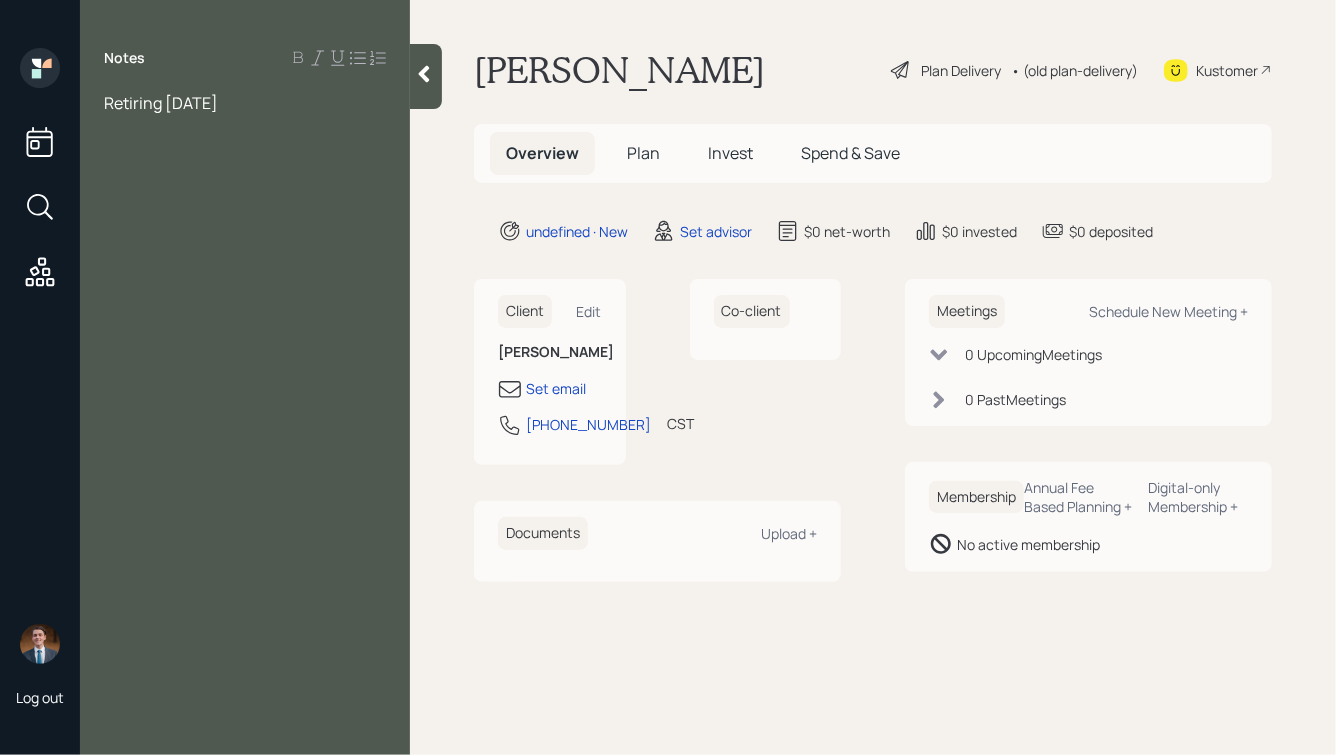 click on "Retiring in 6 years" at bounding box center (245, 103) 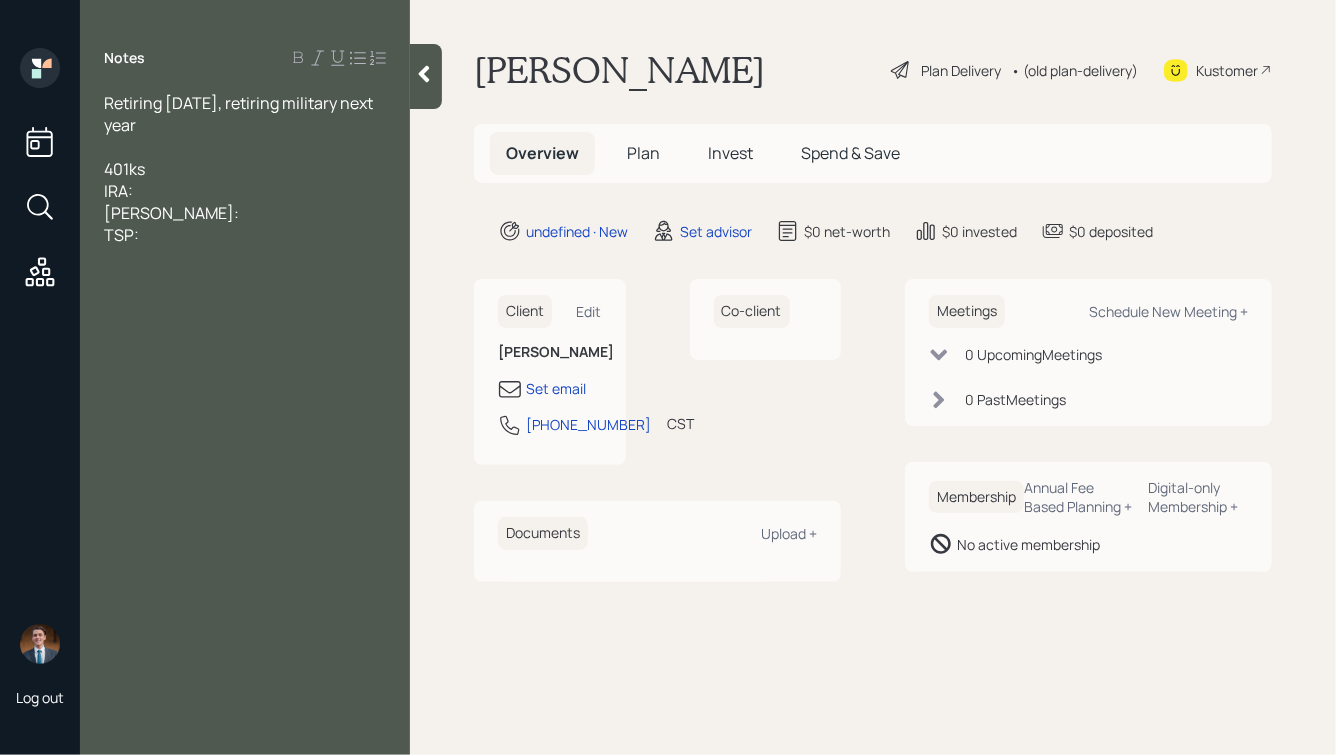 click on "Retiring in 6 years, retiring military next year" at bounding box center [245, 114] 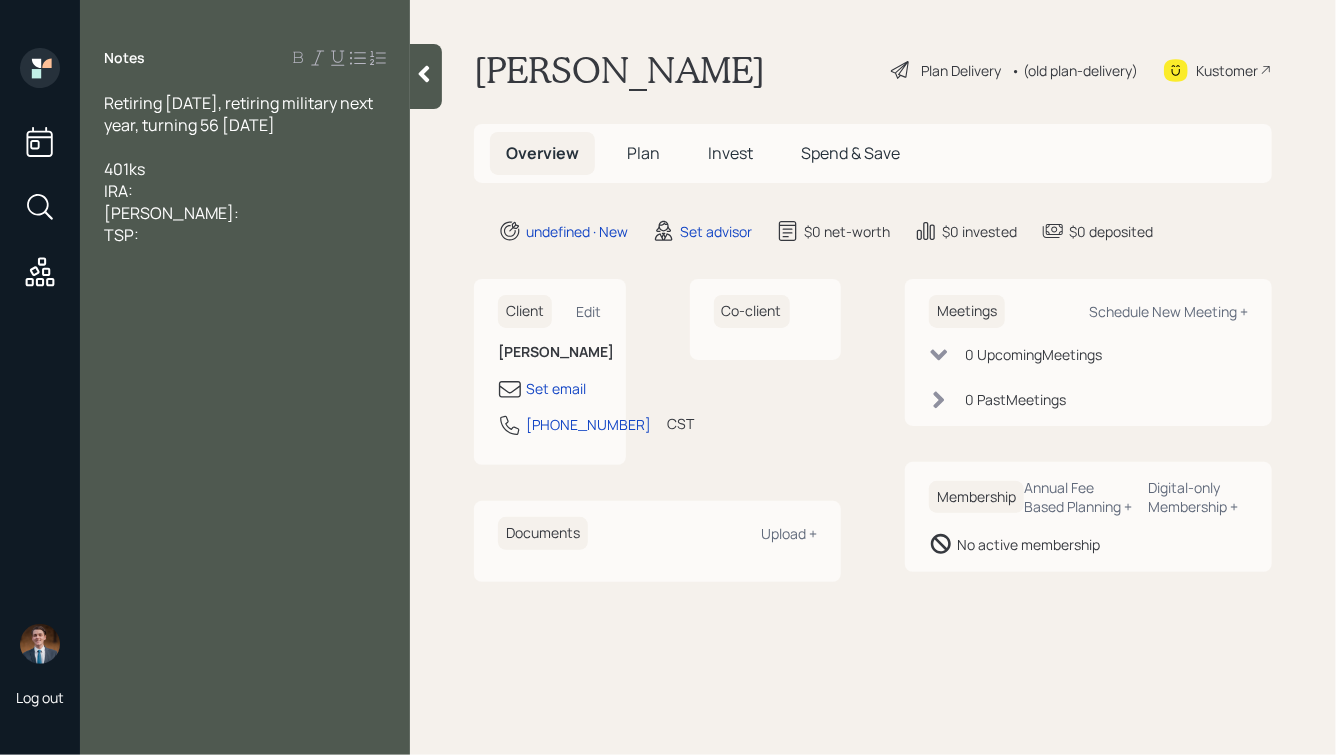 click on "401ks" at bounding box center [245, 169] 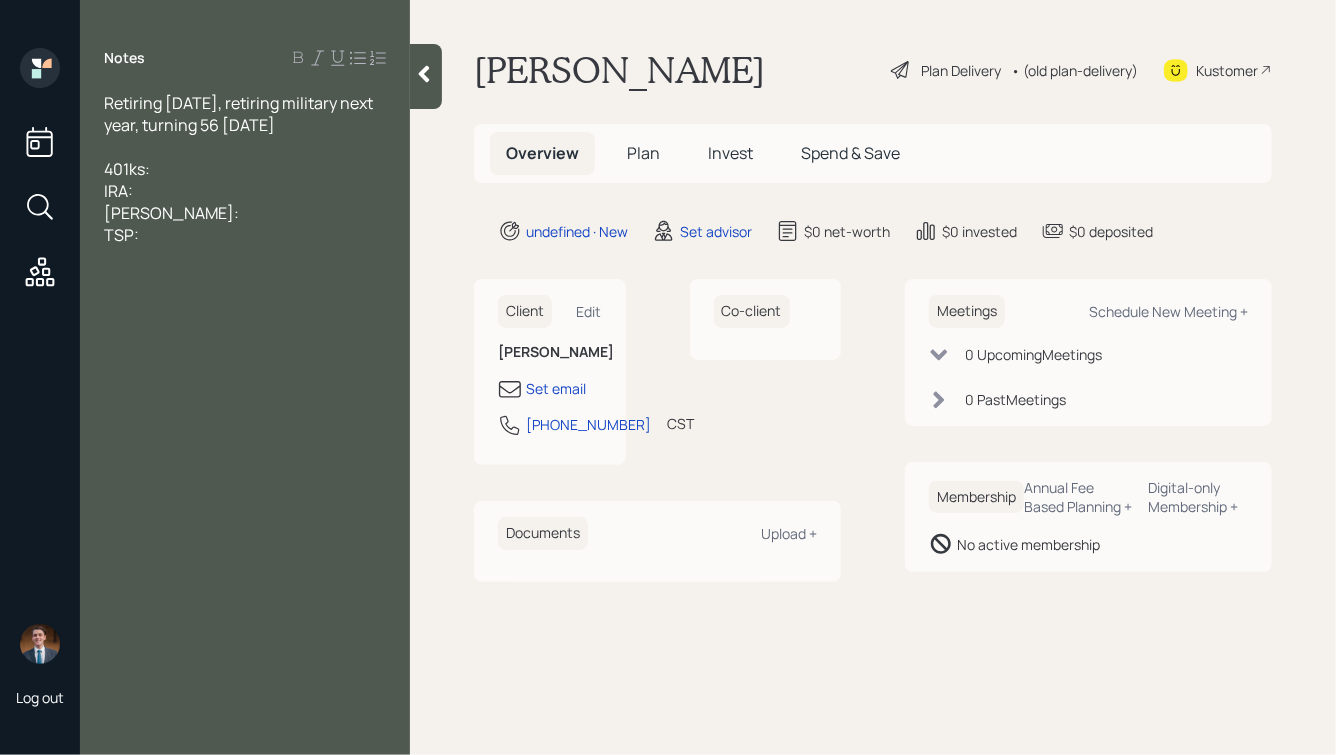 click on "Retiring in 6 years, retiring military next year, turning 56 tomorrow" at bounding box center (245, 114) 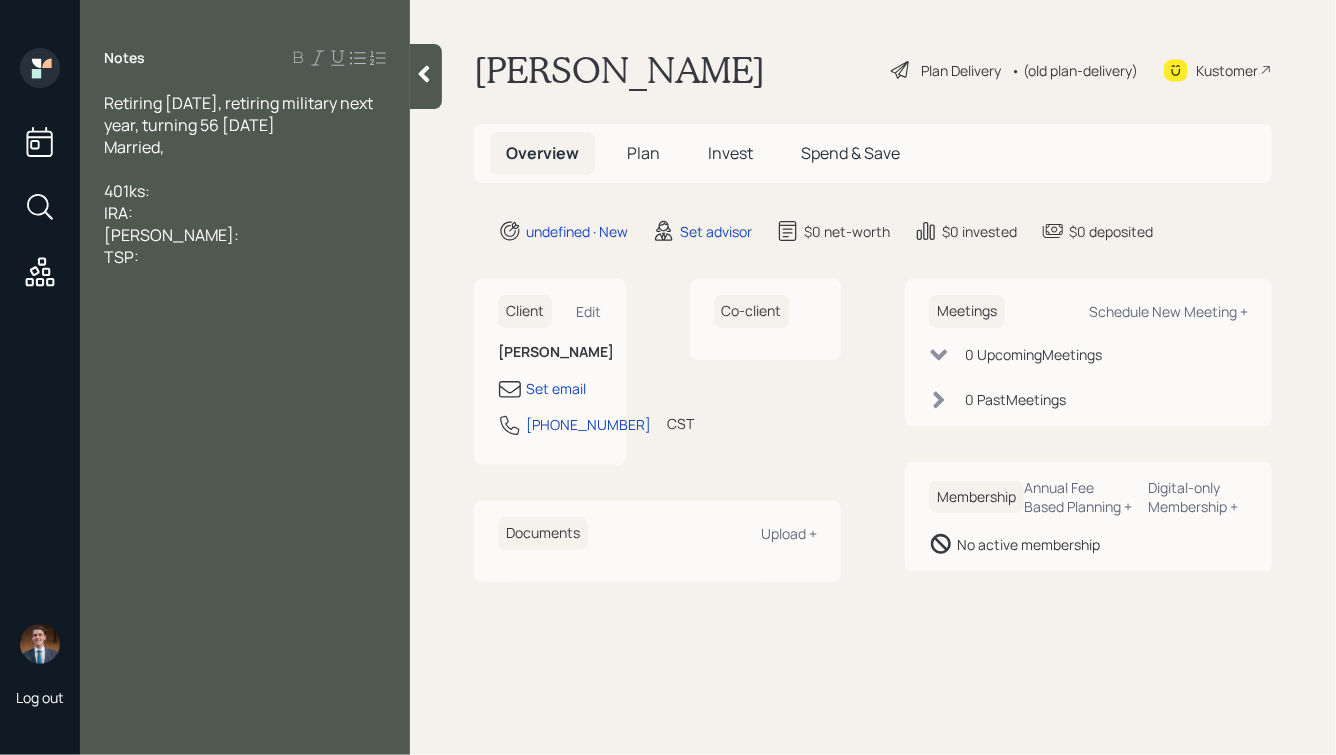 click on "401ks:" at bounding box center (245, 191) 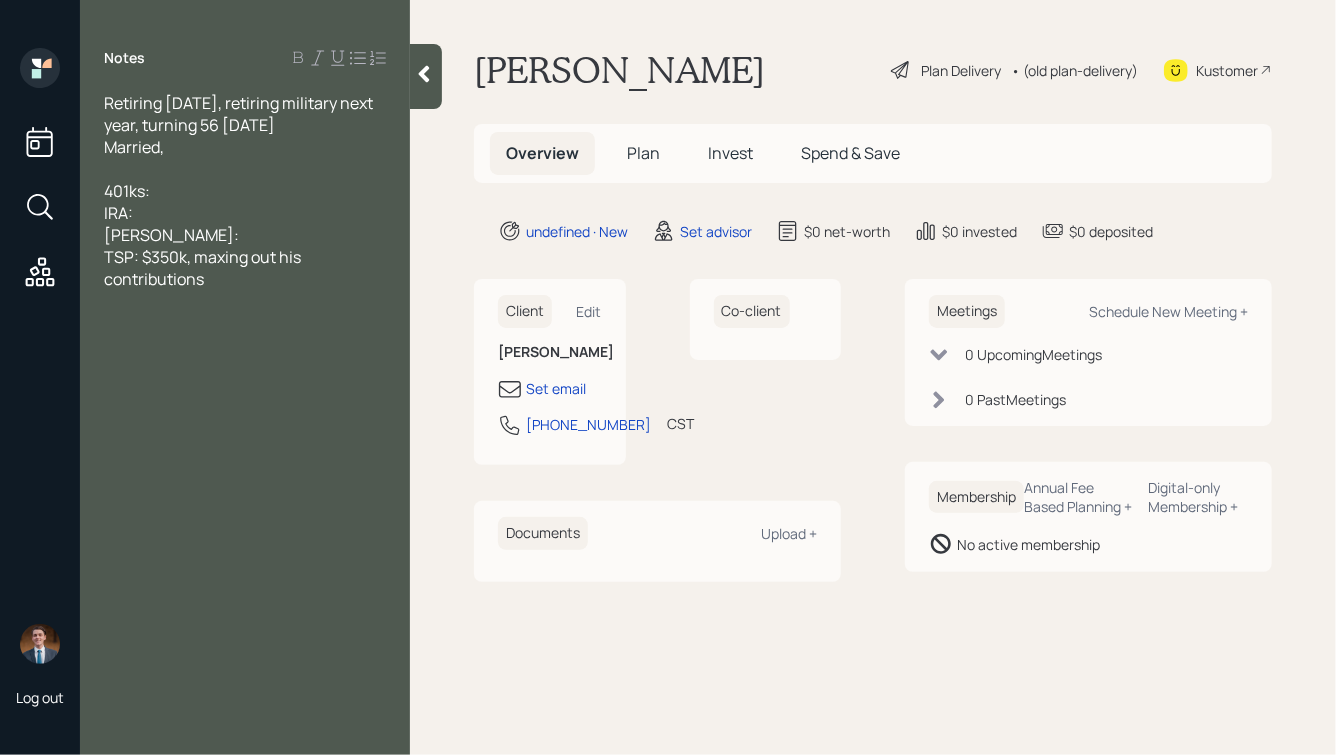 click on "Roth:" at bounding box center (245, 235) 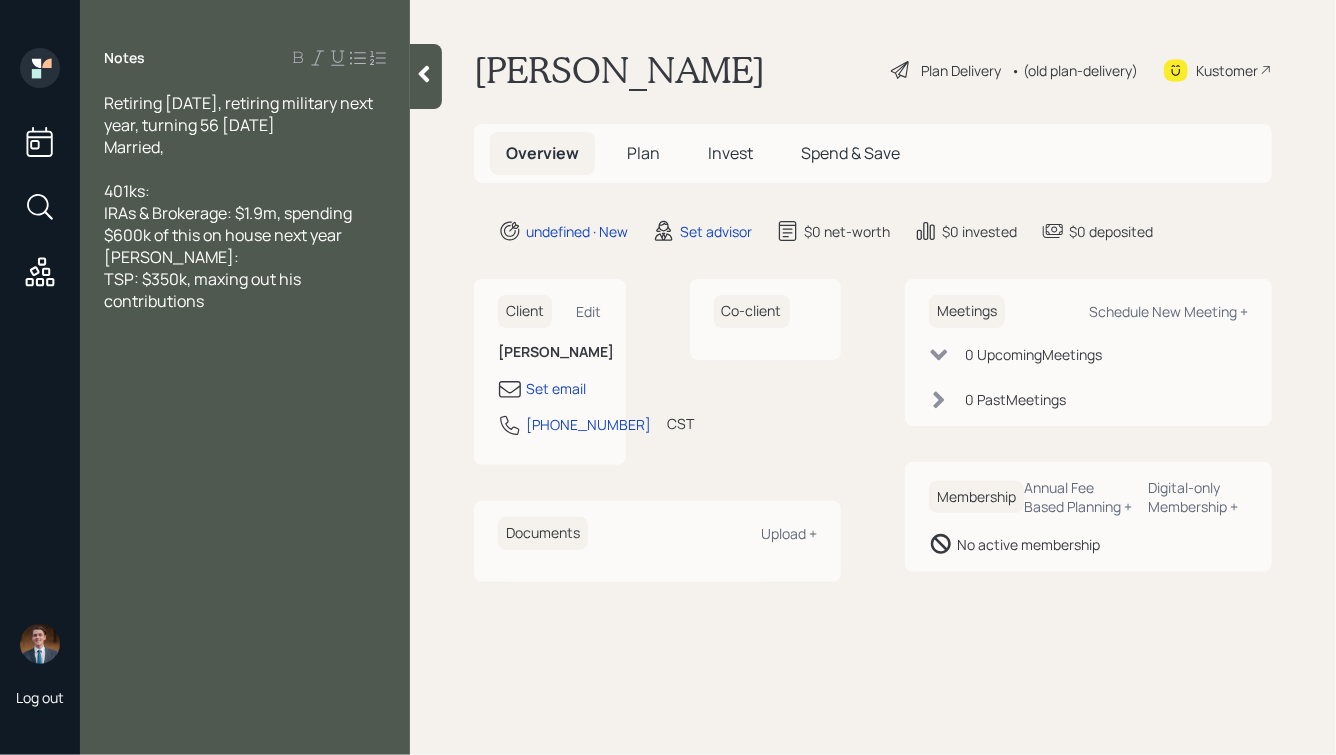 click on "401ks:" at bounding box center (245, 191) 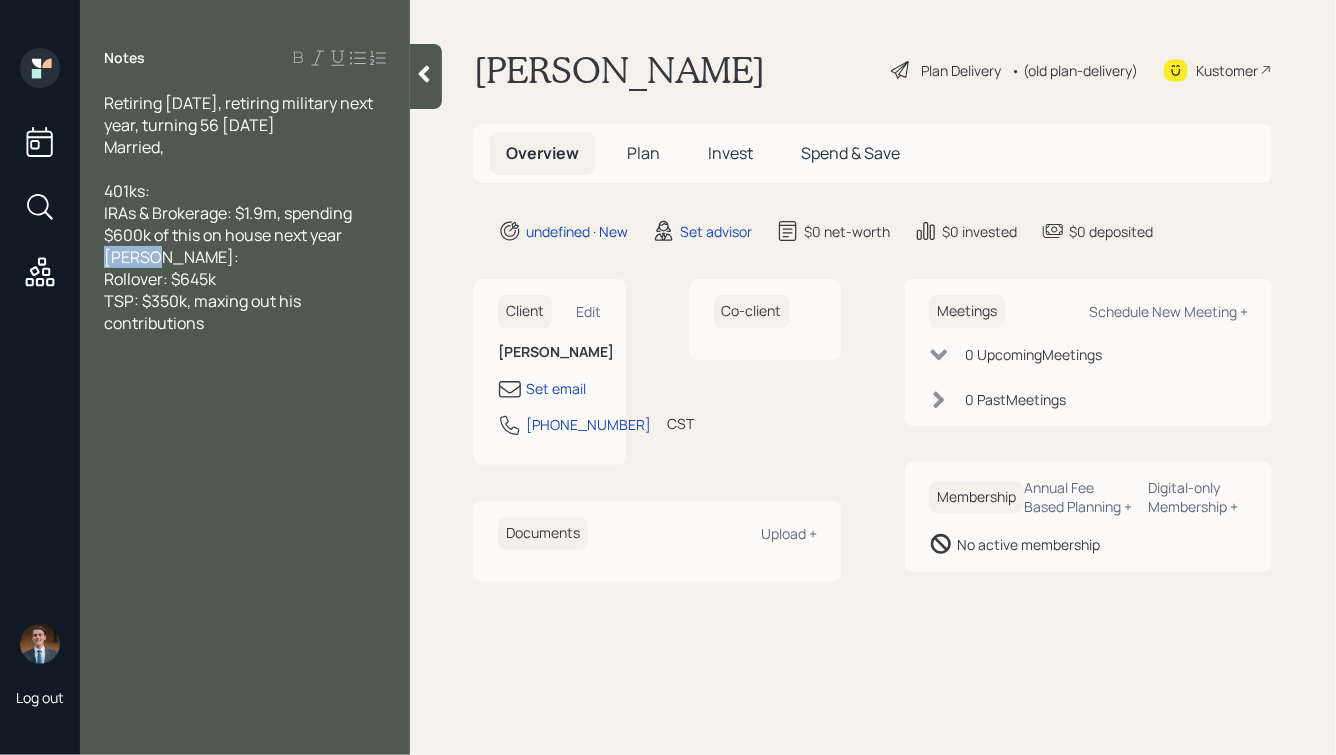drag, startPoint x: 154, startPoint y: 261, endPoint x: 89, endPoint y: 263, distance: 65.03076 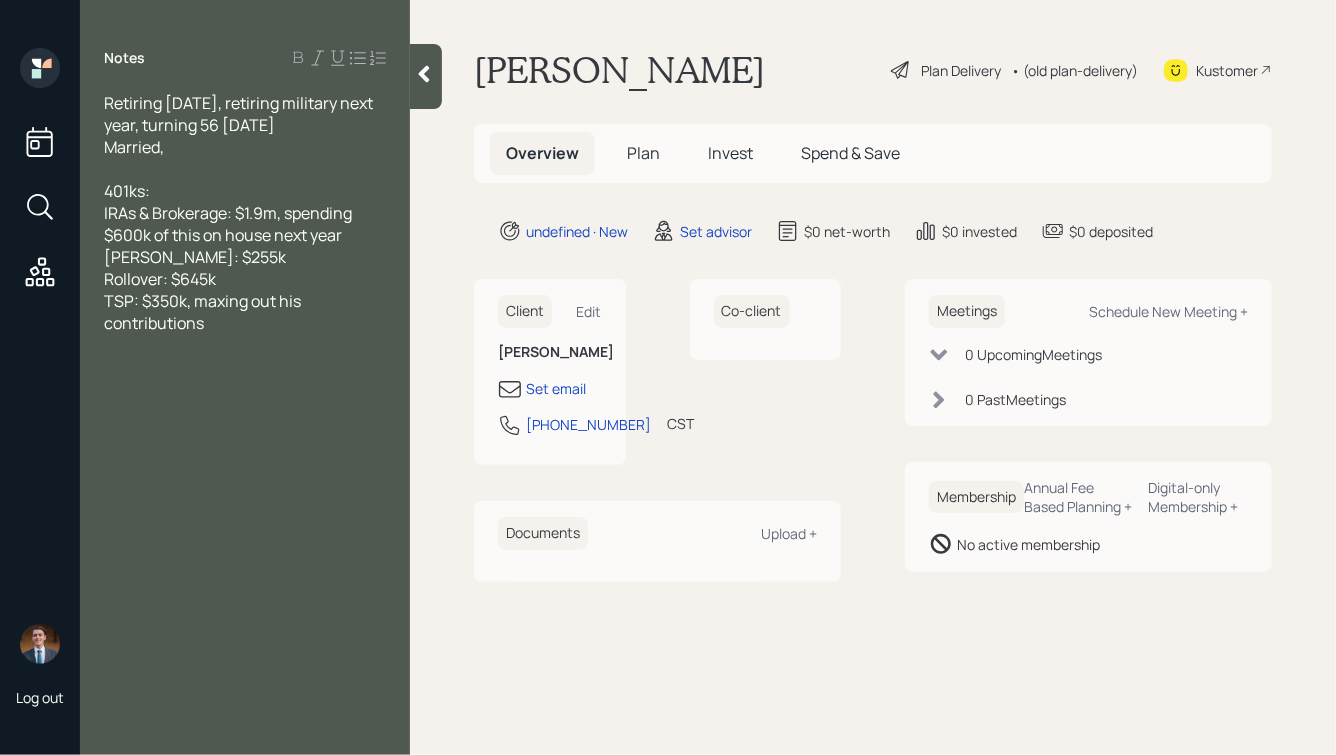 click on "IRAs & Brokerage: $1.9m, spending $600k of this on house next year" at bounding box center (245, 224) 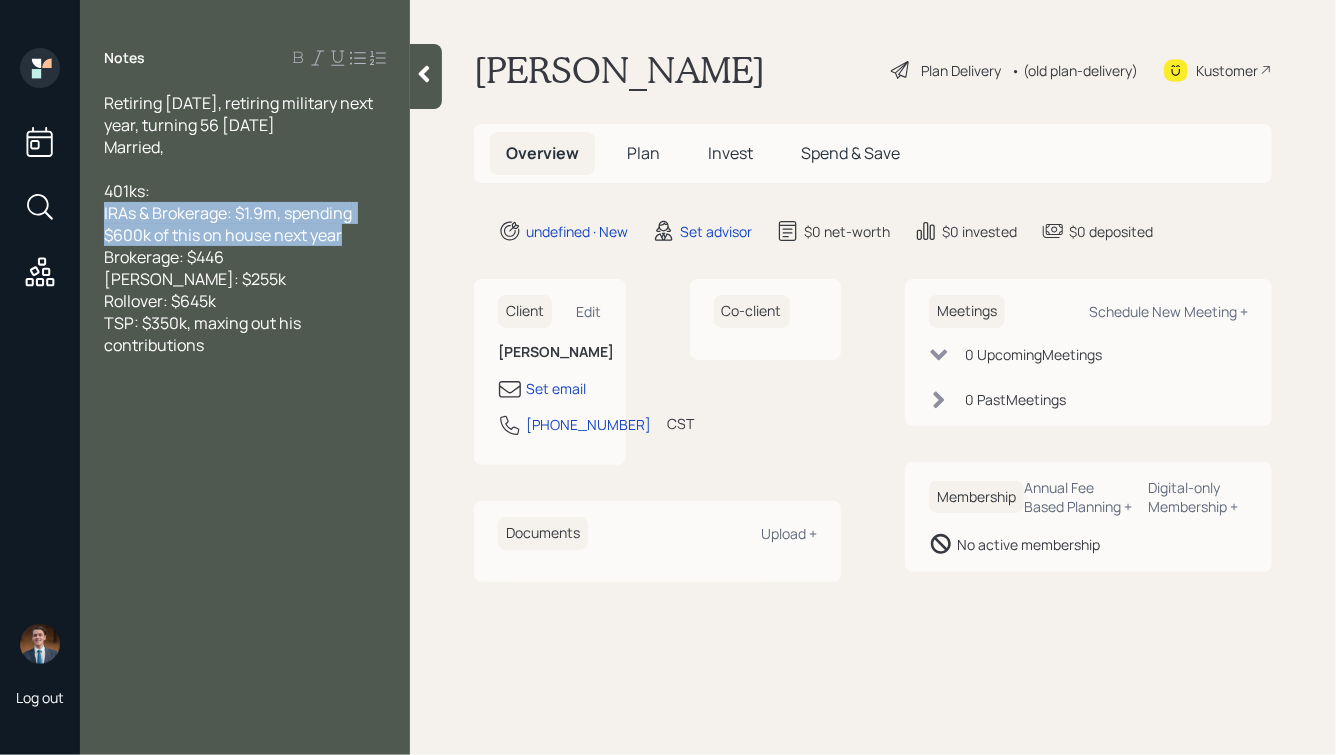 drag, startPoint x: 356, startPoint y: 234, endPoint x: 65, endPoint y: 209, distance: 292.0719 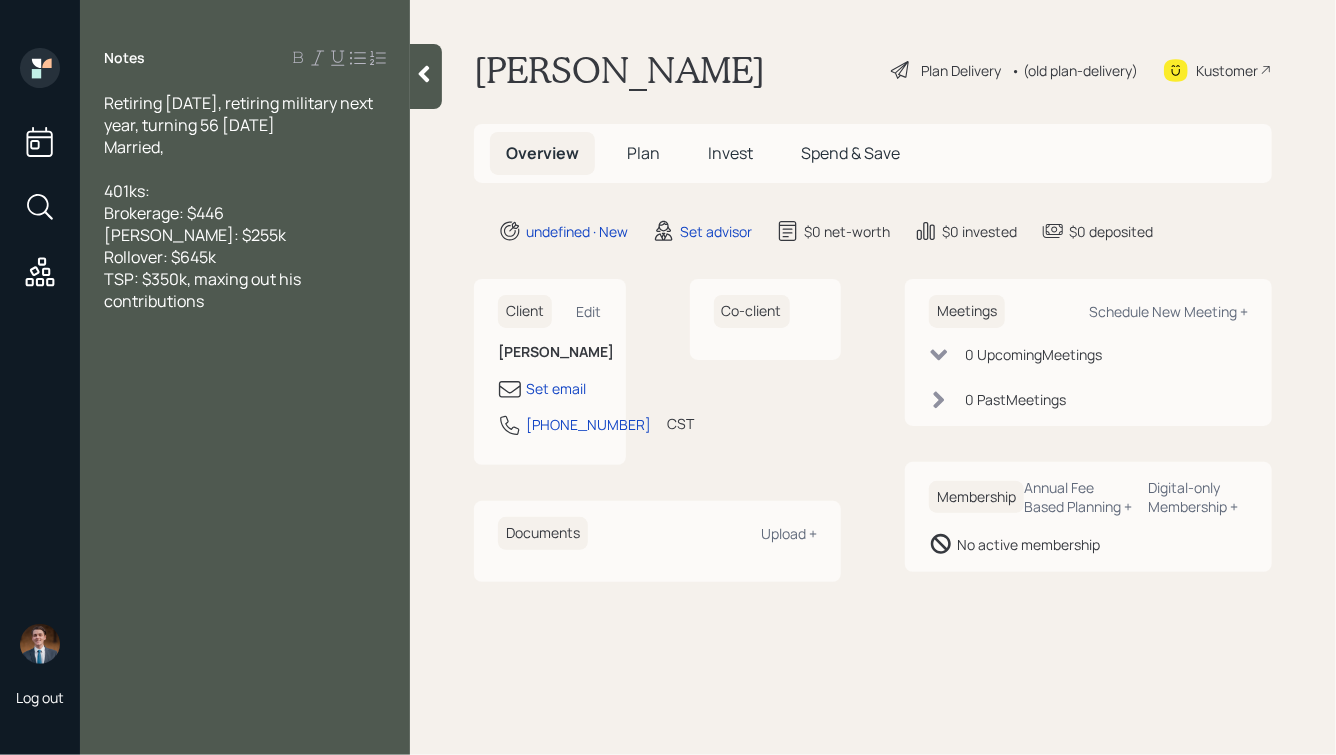 click on "Rollover: $645k" at bounding box center (245, 257) 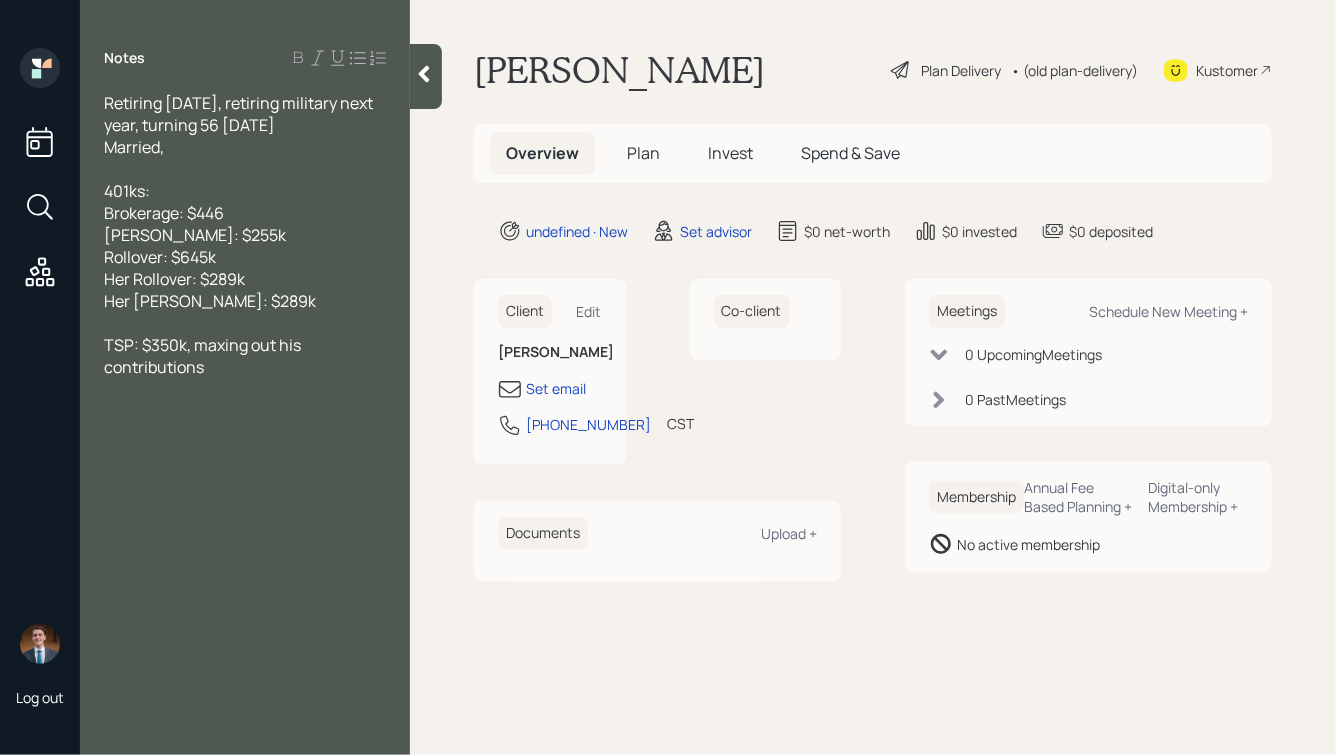 drag, startPoint x: 178, startPoint y: 194, endPoint x: 9, endPoint y: 181, distance: 169.49927 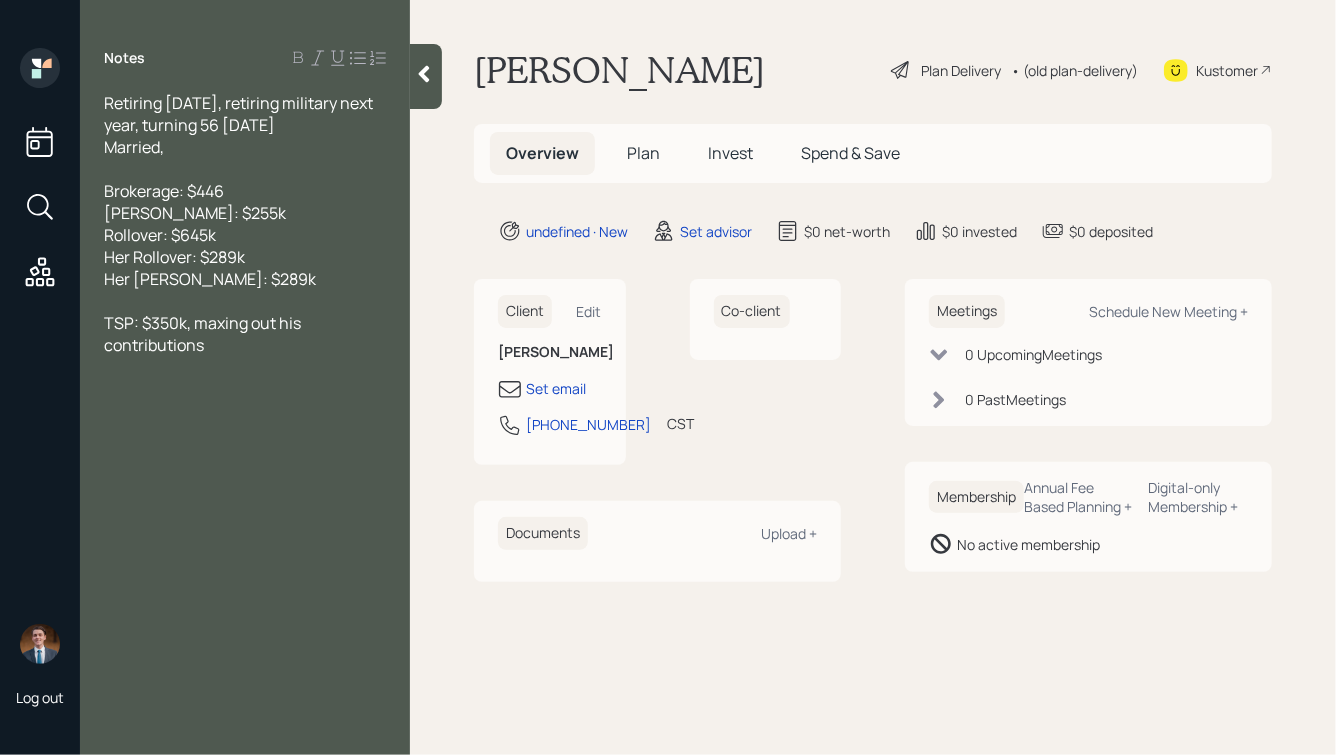 click on "Brokerage: $446" at bounding box center [245, 191] 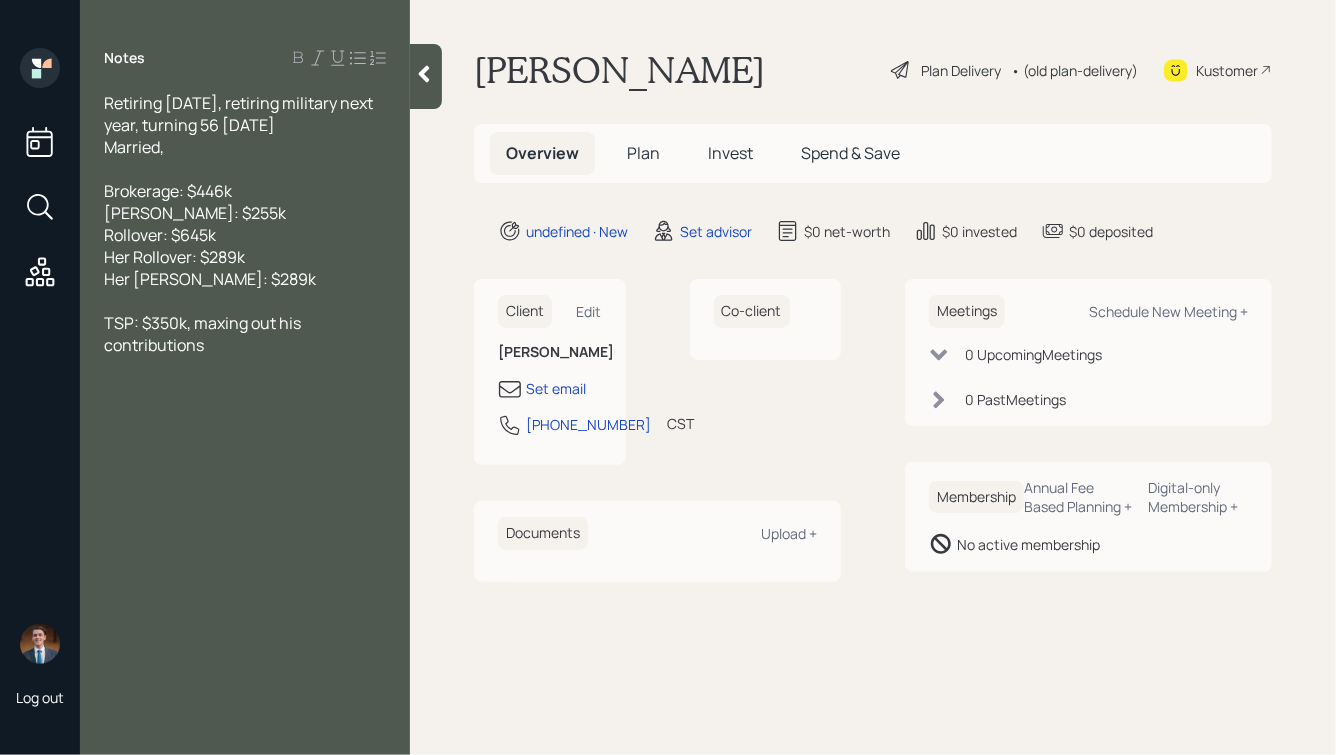click on "Her Roth: $289k" at bounding box center (245, 279) 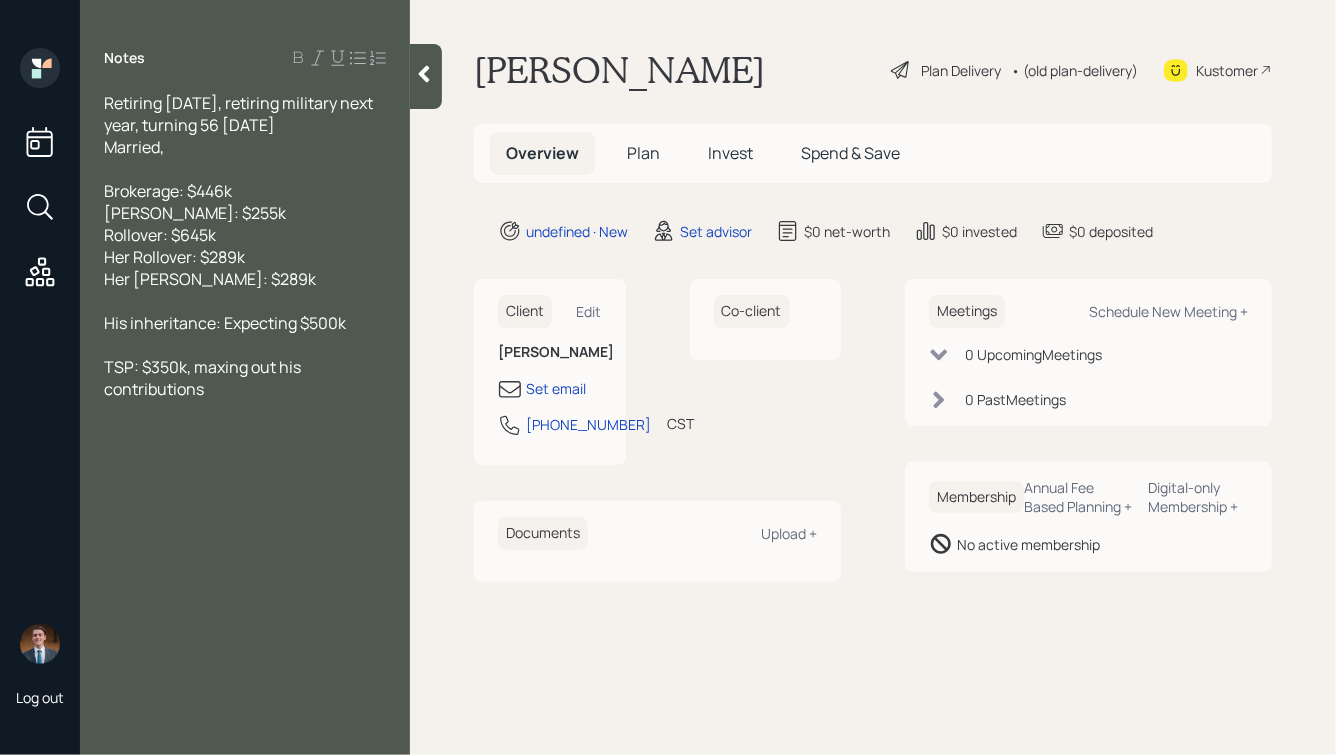 click on "His inheritance: Expecting $500k" at bounding box center [225, 323] 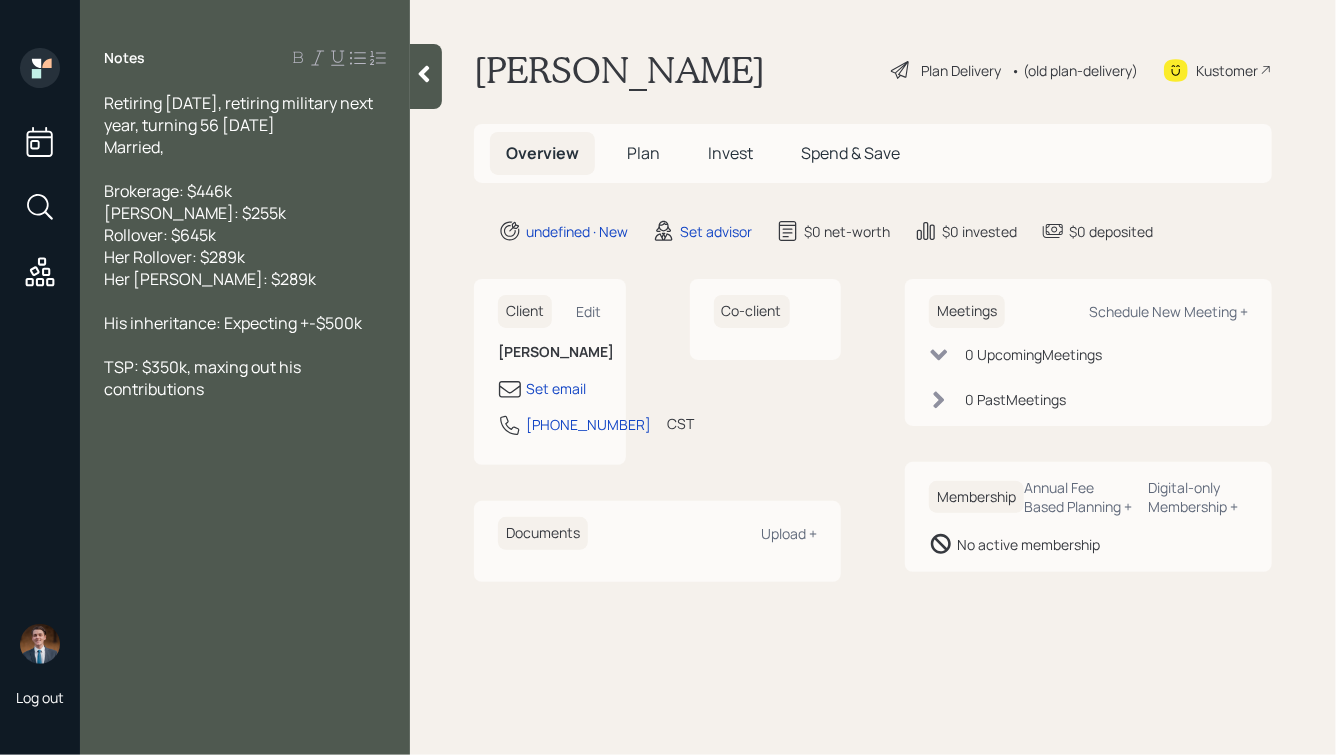 click on "Her Roth: $289k" at bounding box center (245, 279) 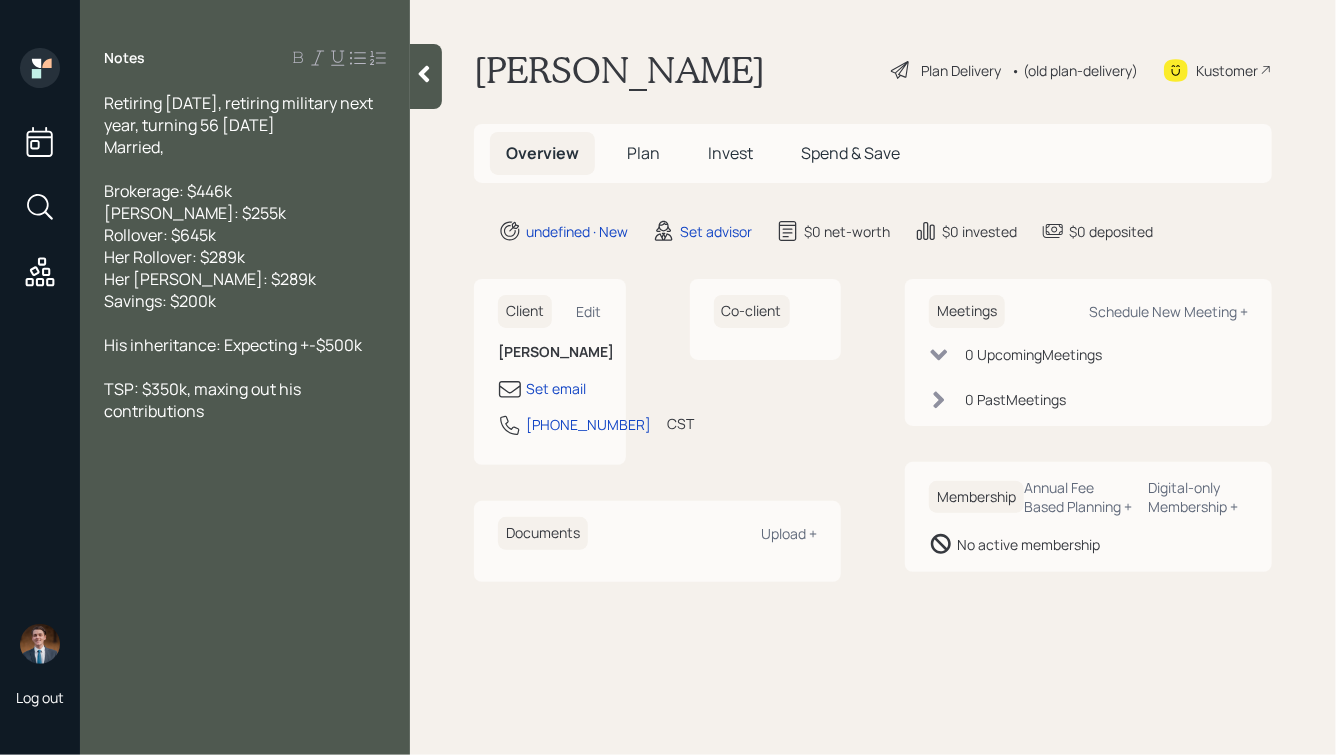 click on "His inheritance: Expecting +-$500k" at bounding box center (245, 345) 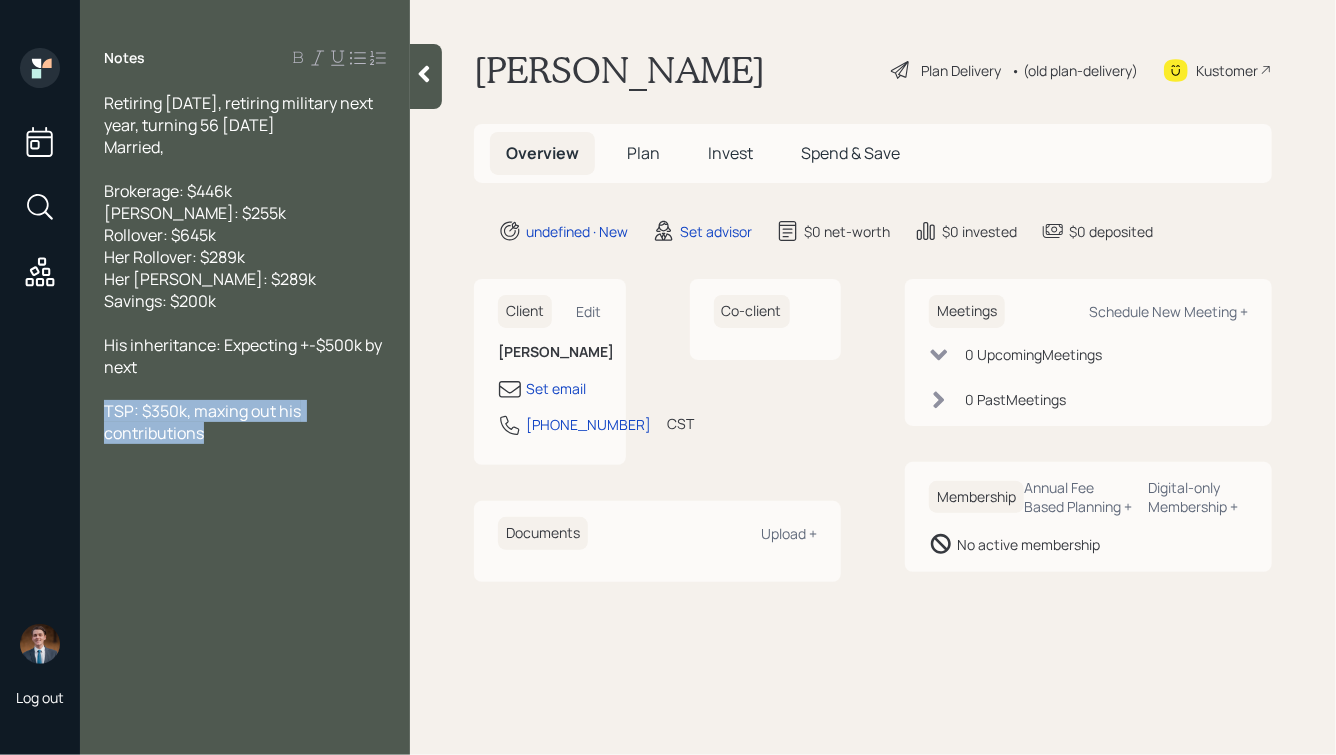 drag, startPoint x: 241, startPoint y: 444, endPoint x: 11, endPoint y: 416, distance: 231.69807 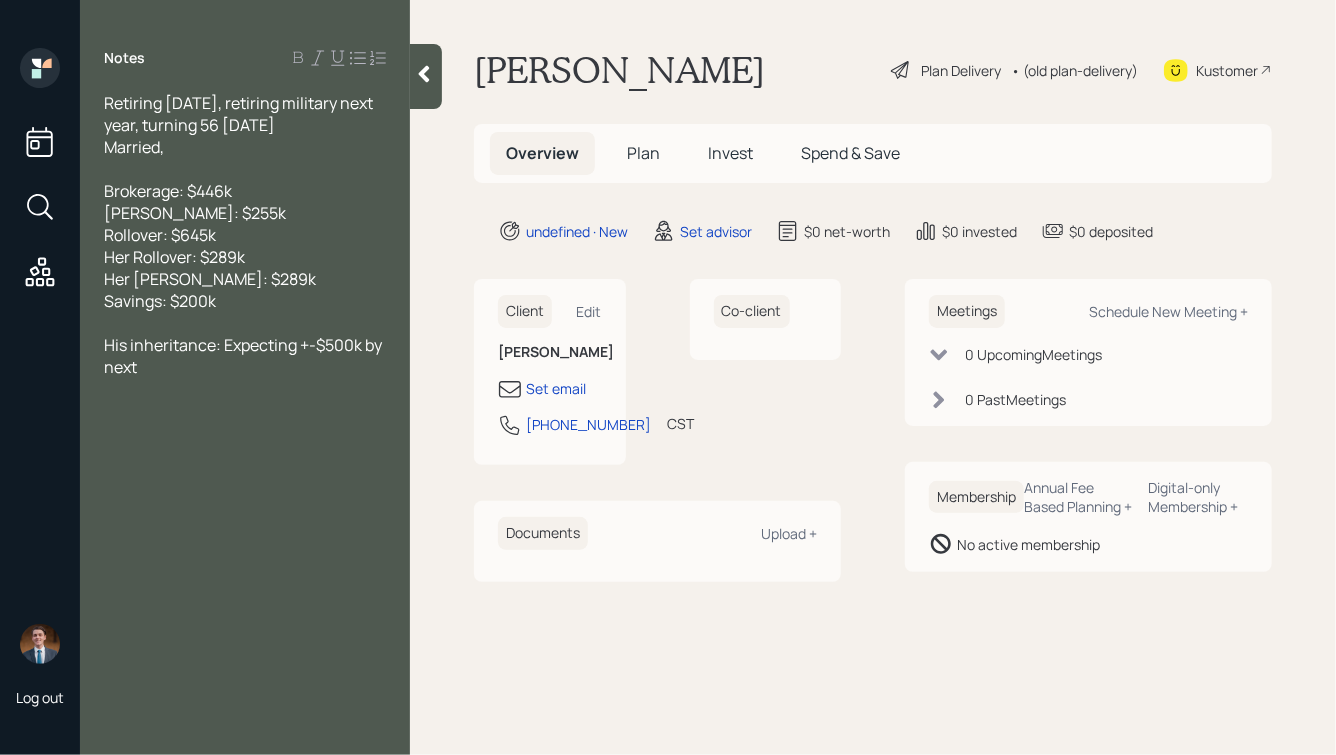 click at bounding box center [245, 323] 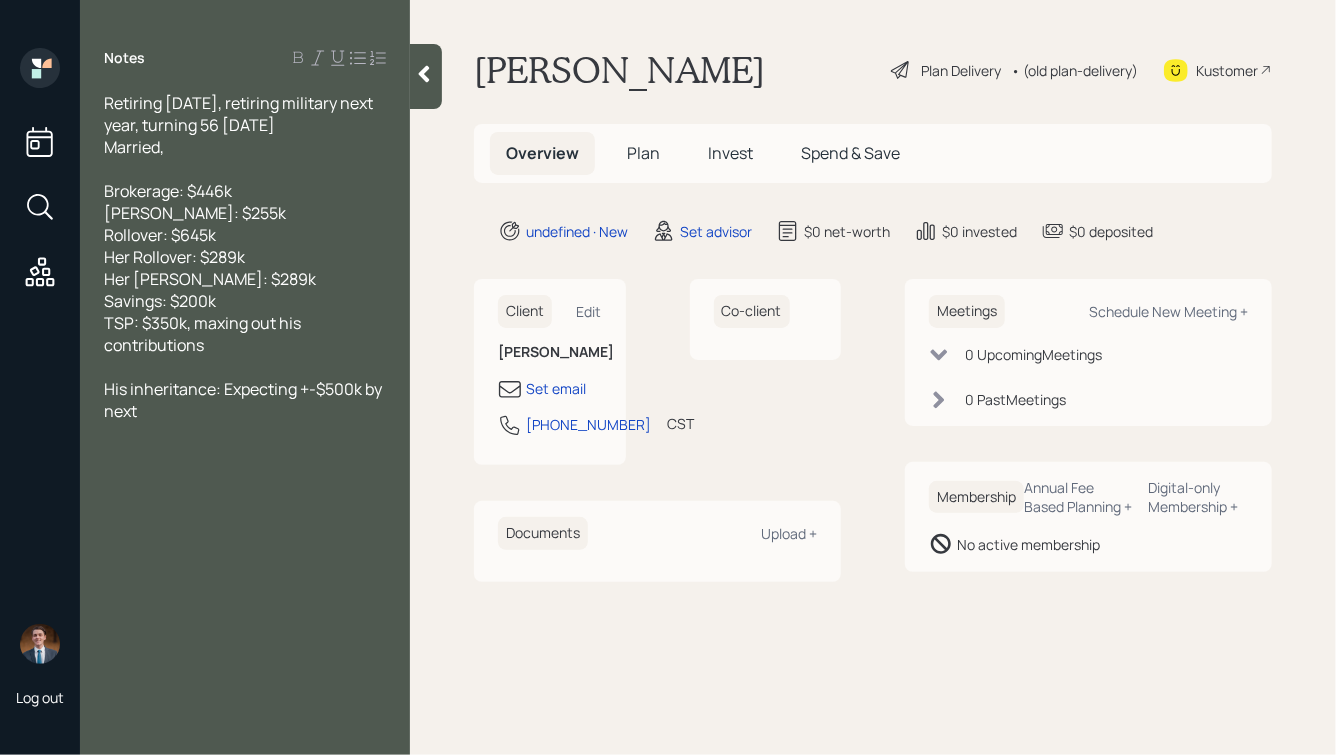click on "Roth: $255k" at bounding box center (195, 213) 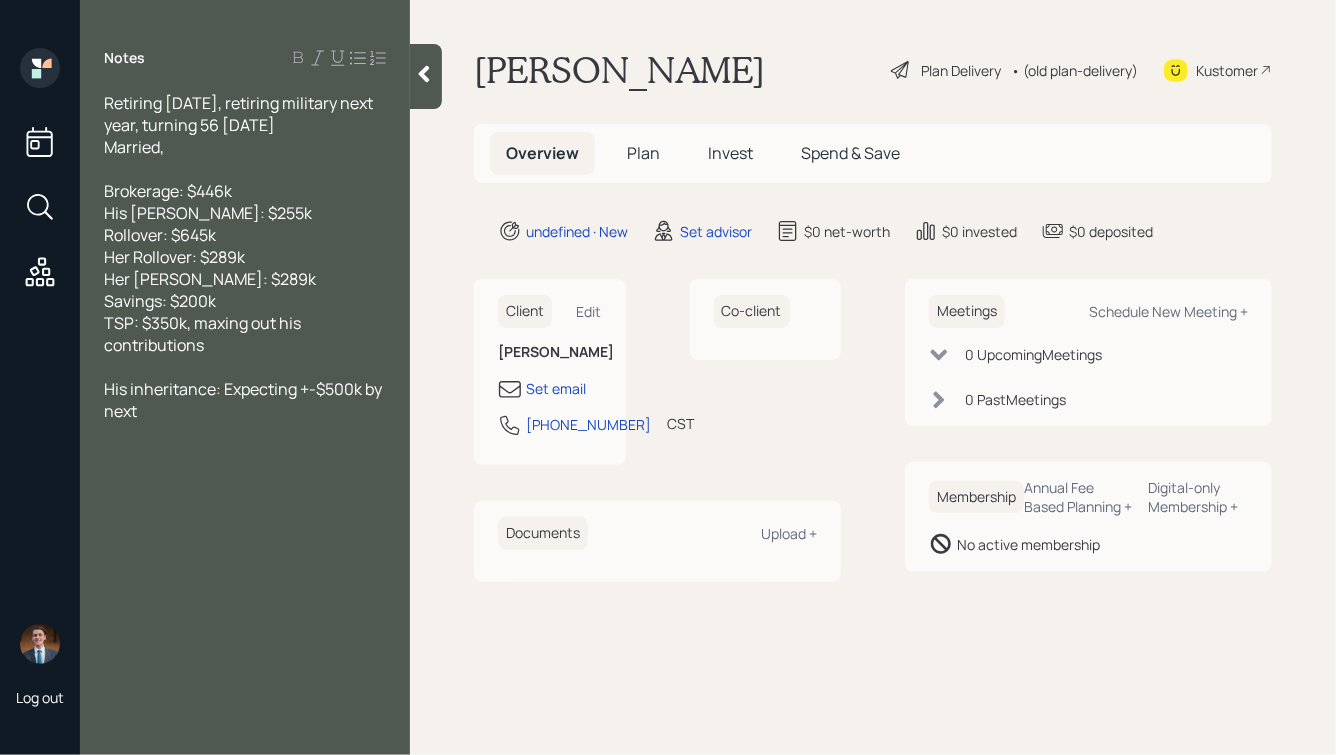 click on "Rollover: $645k" at bounding box center [160, 235] 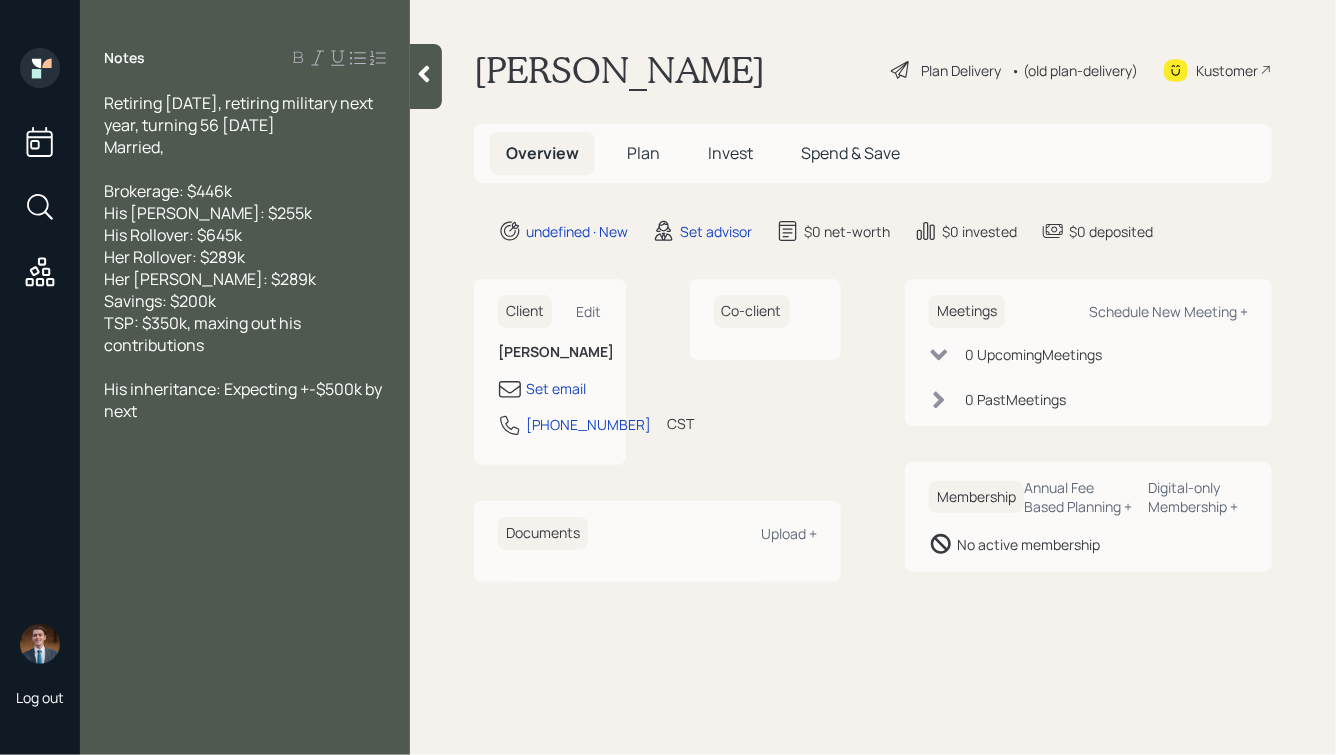 click on "TSP: $350k, maxing out his contributions" at bounding box center [245, 334] 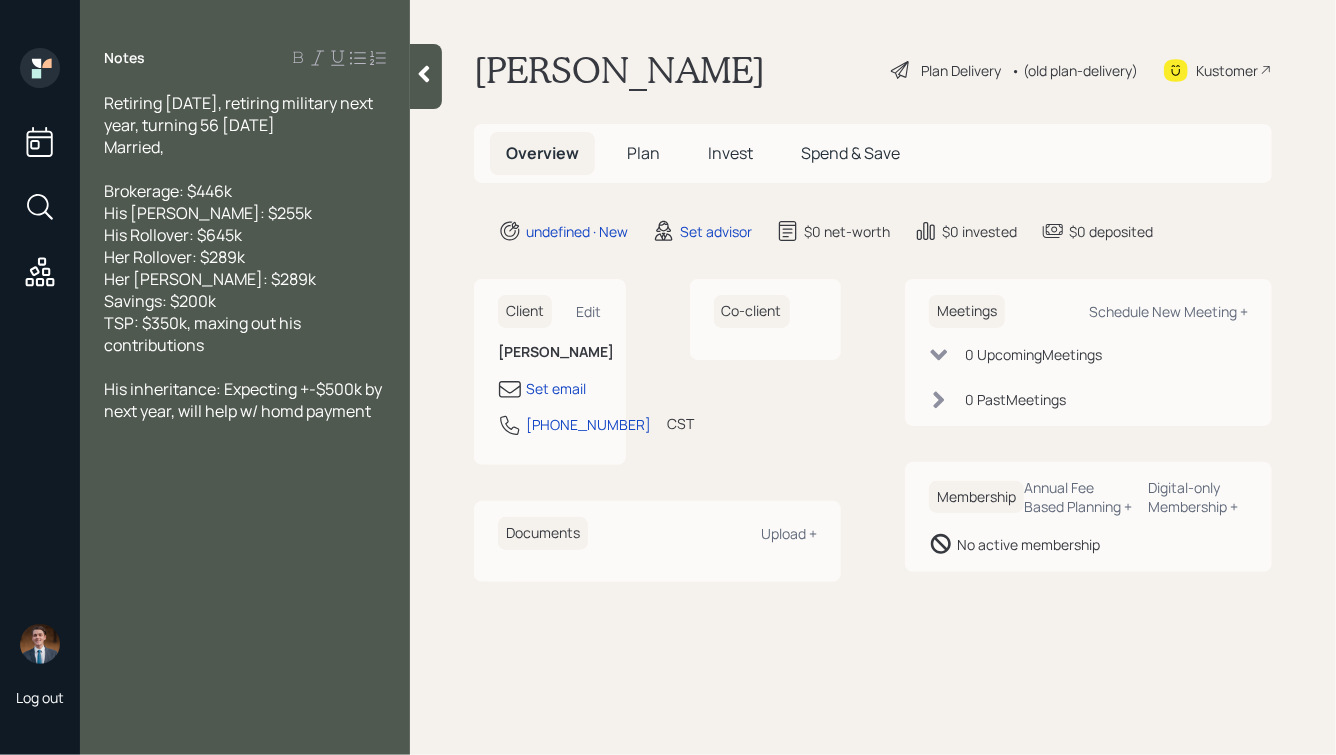 click on "His inheritance: Expecting +-$500k by next year, will help w/ homd payment" at bounding box center (244, 400) 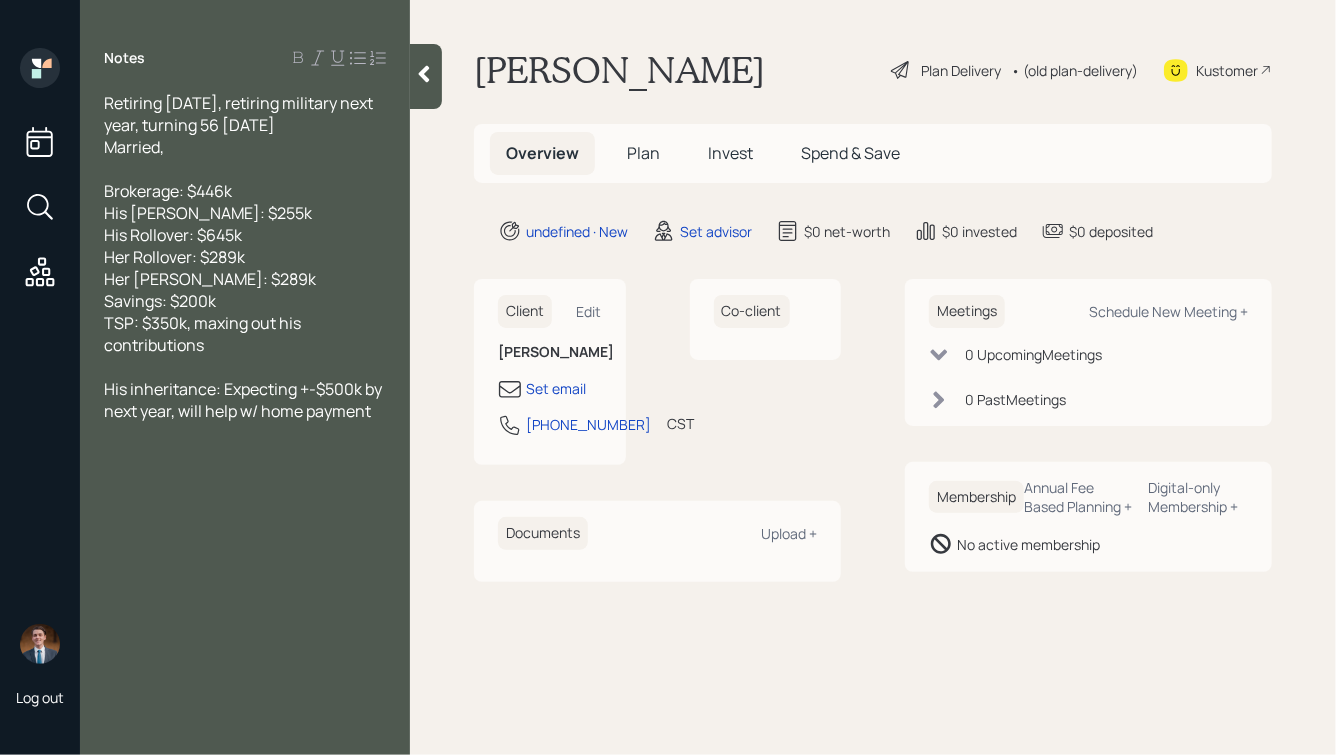 click on "His inheritance: Expecting +-$500k by next year, will help w/ home payment" at bounding box center (245, 400) 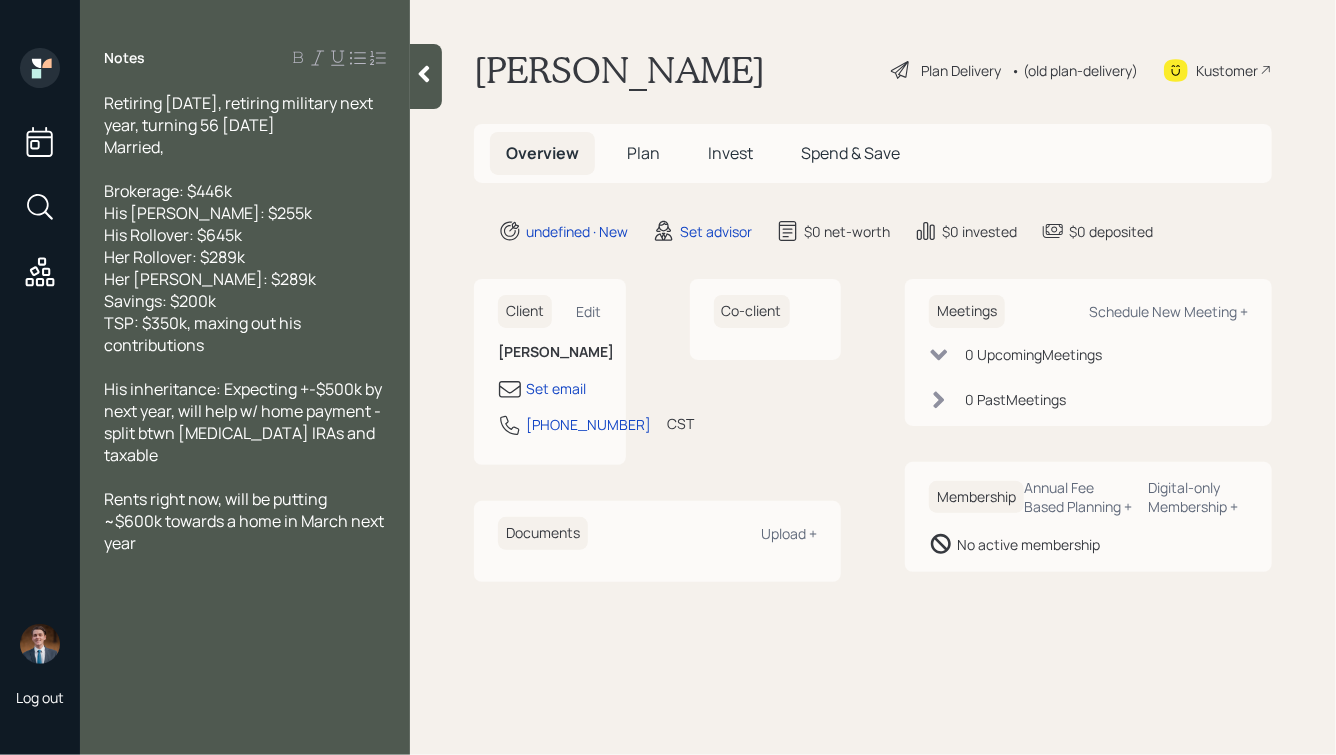 click on "Married," at bounding box center [245, 147] 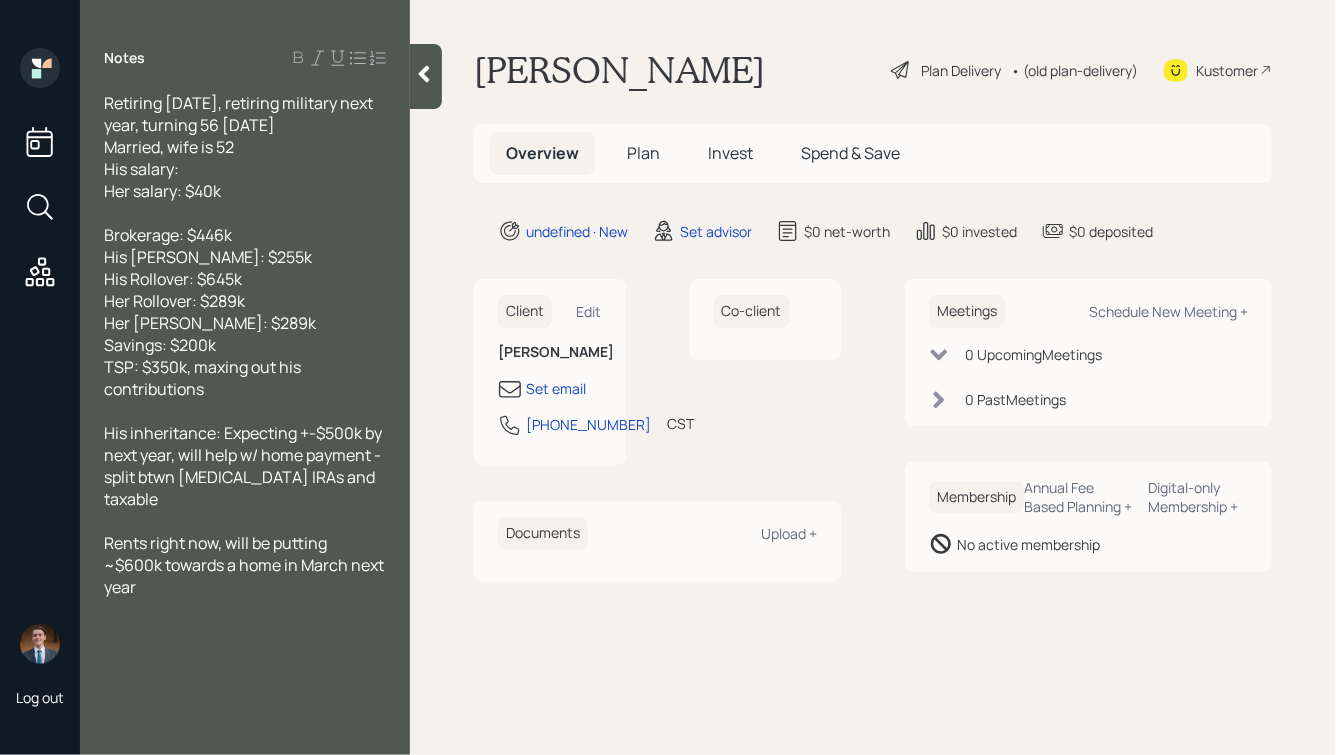 click on "His salary:" at bounding box center [245, 169] 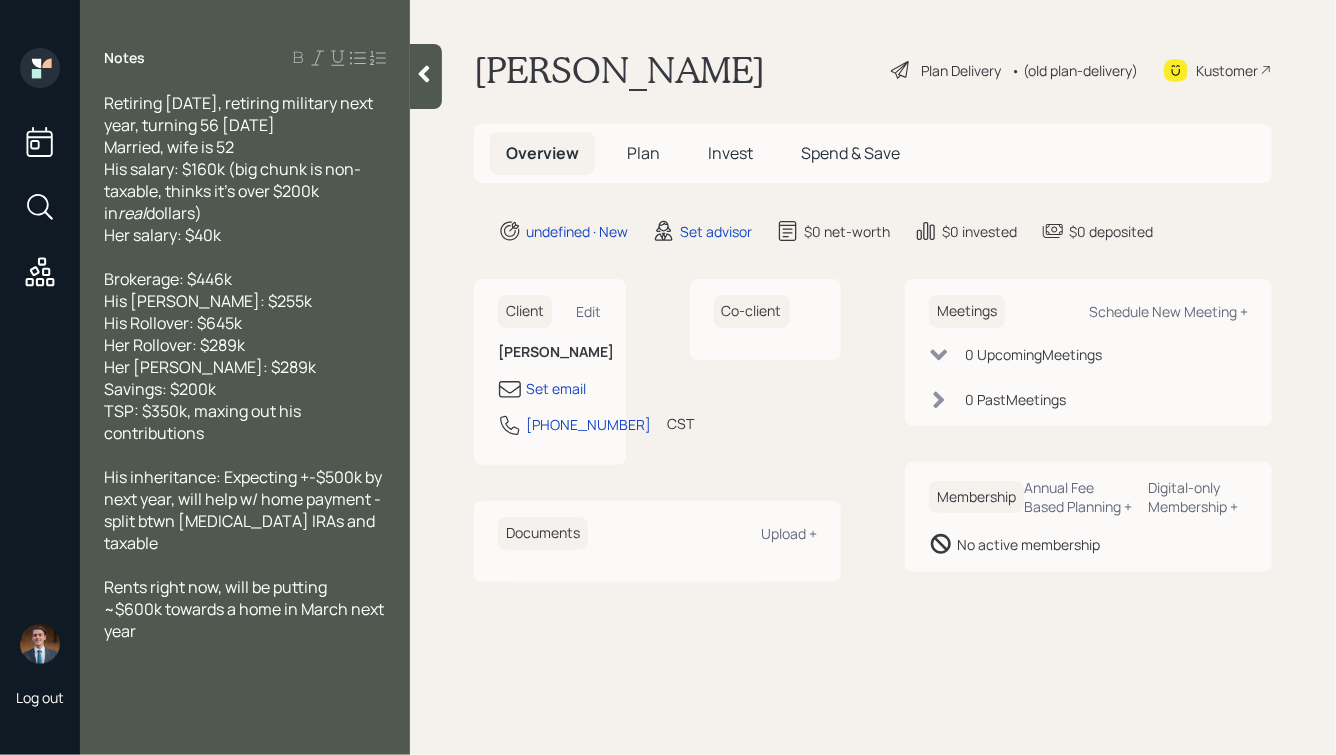 click on "Her salary: $40k" at bounding box center [245, 235] 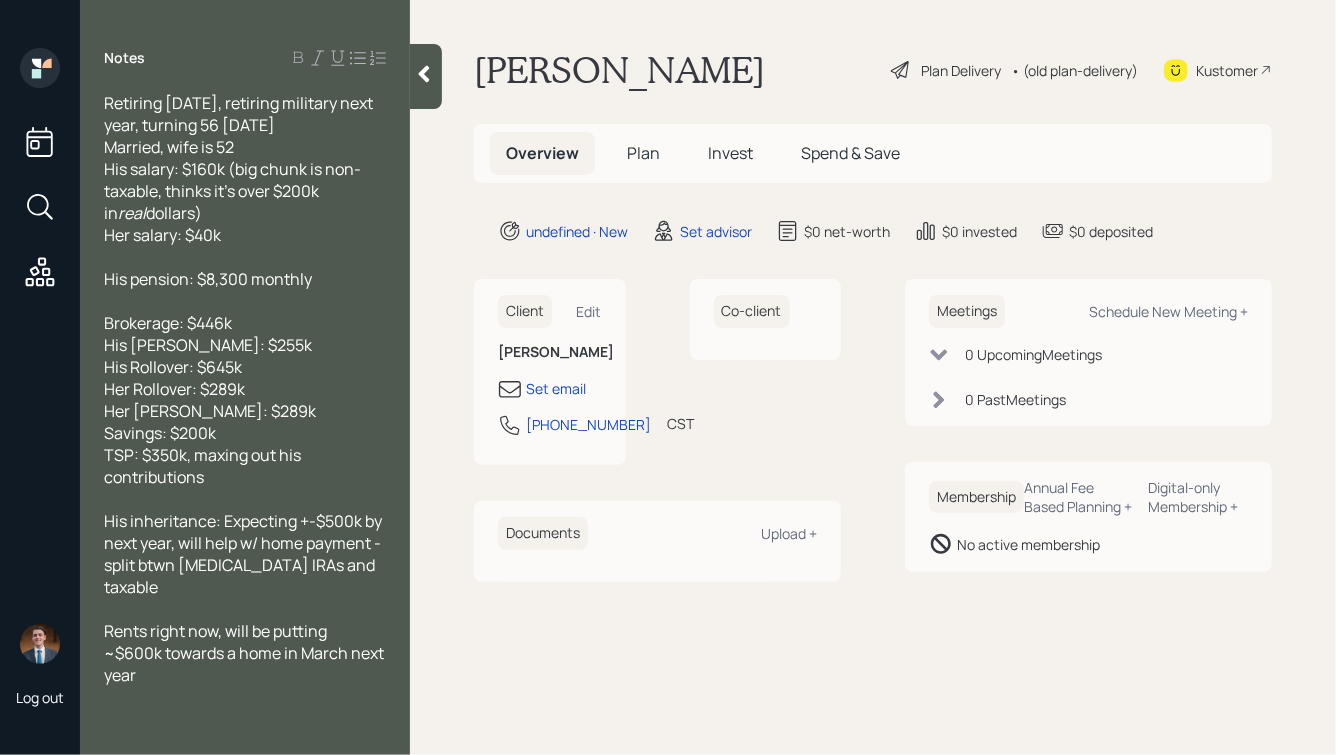 click on "His pension: $8,300 monthly" at bounding box center [208, 279] 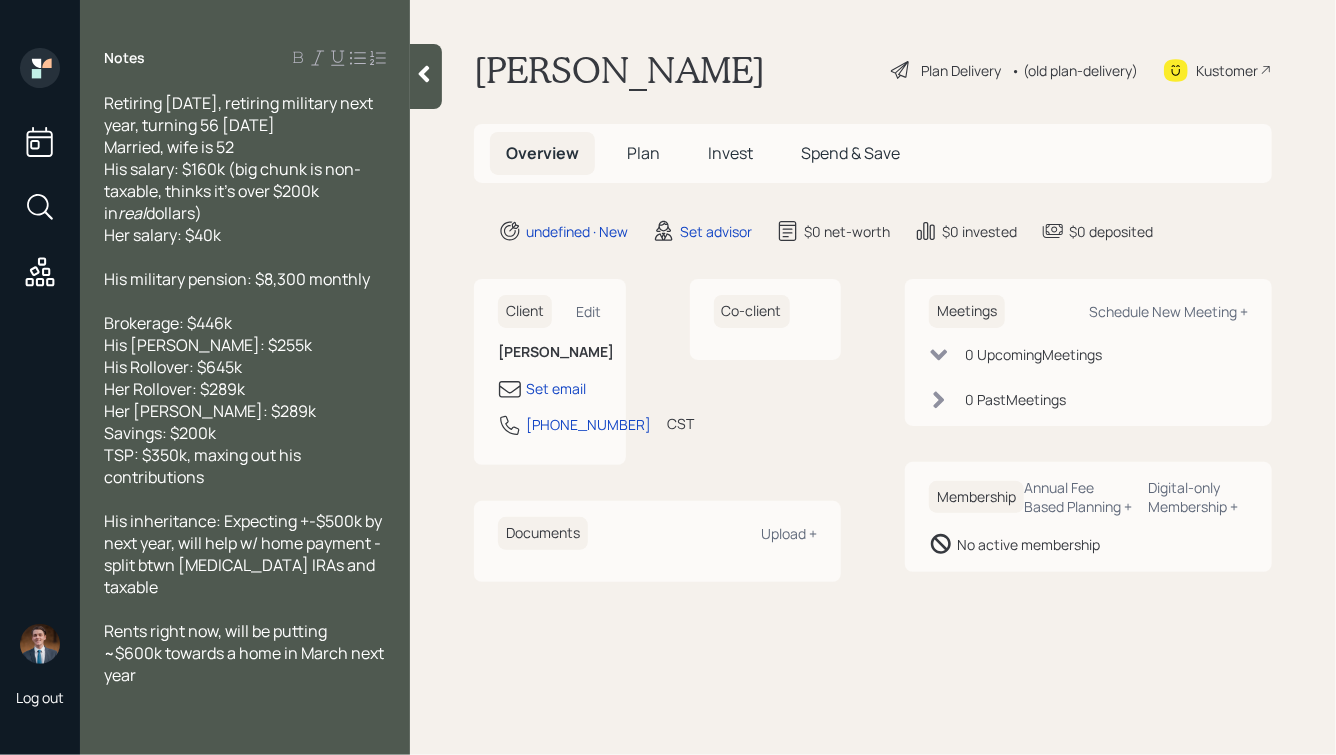 click on "His military pension: $8,300 monthly" at bounding box center [245, 279] 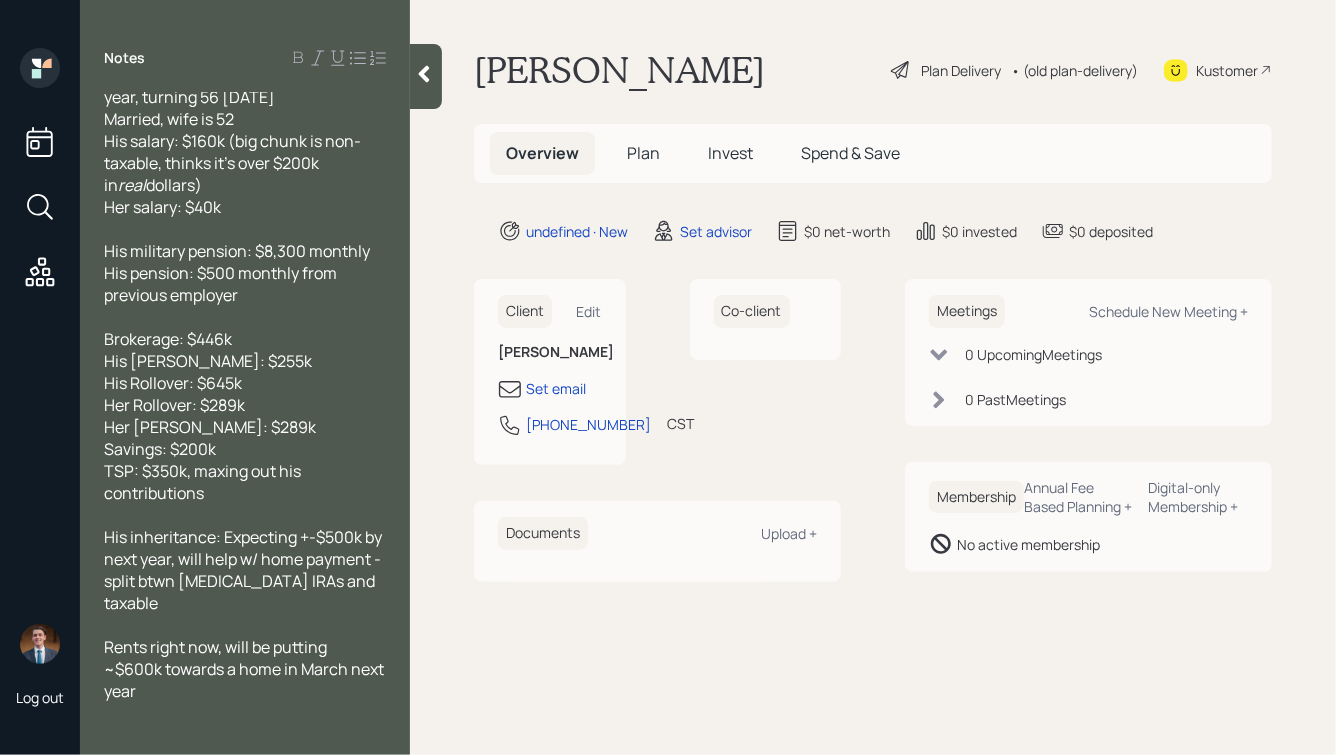 click on "Rents right now, will be putting ~$600k towards a home in March next year" at bounding box center [245, 669] 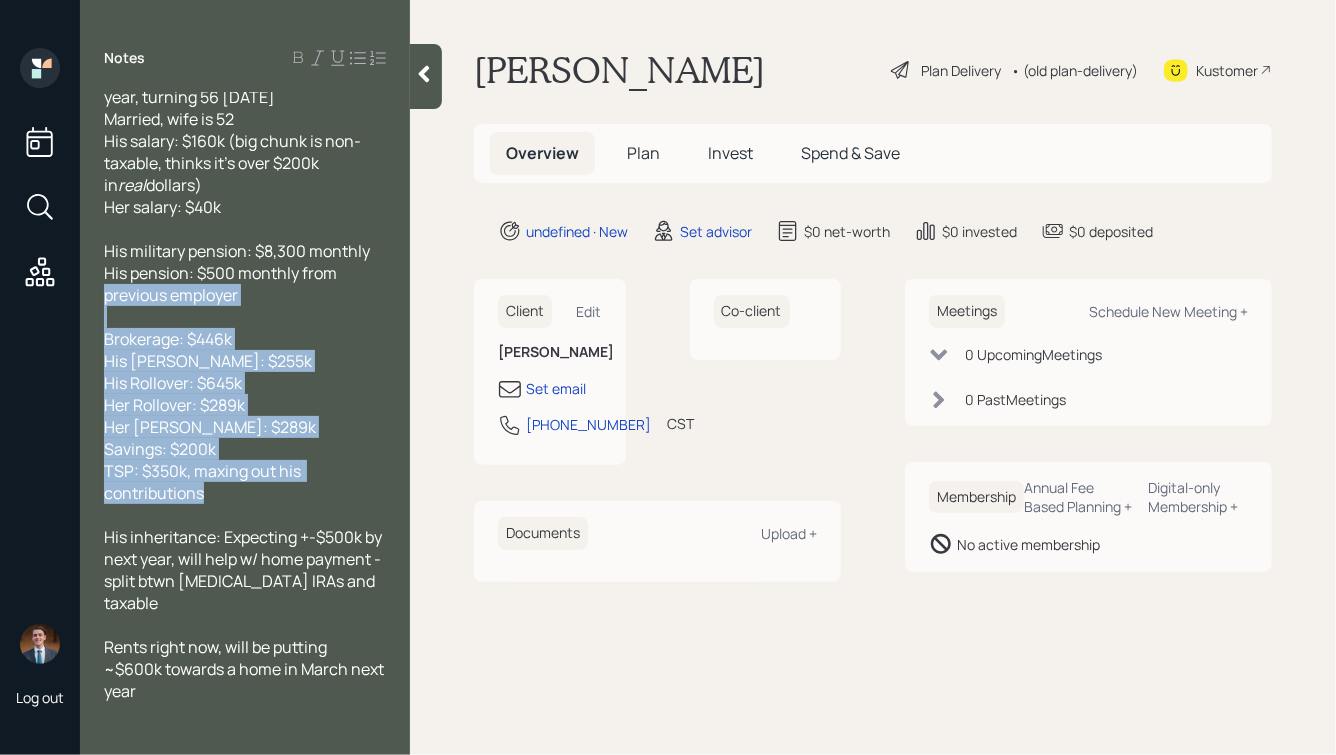 drag, startPoint x: 223, startPoint y: 505, endPoint x: 60, endPoint y: 303, distance: 259.56308 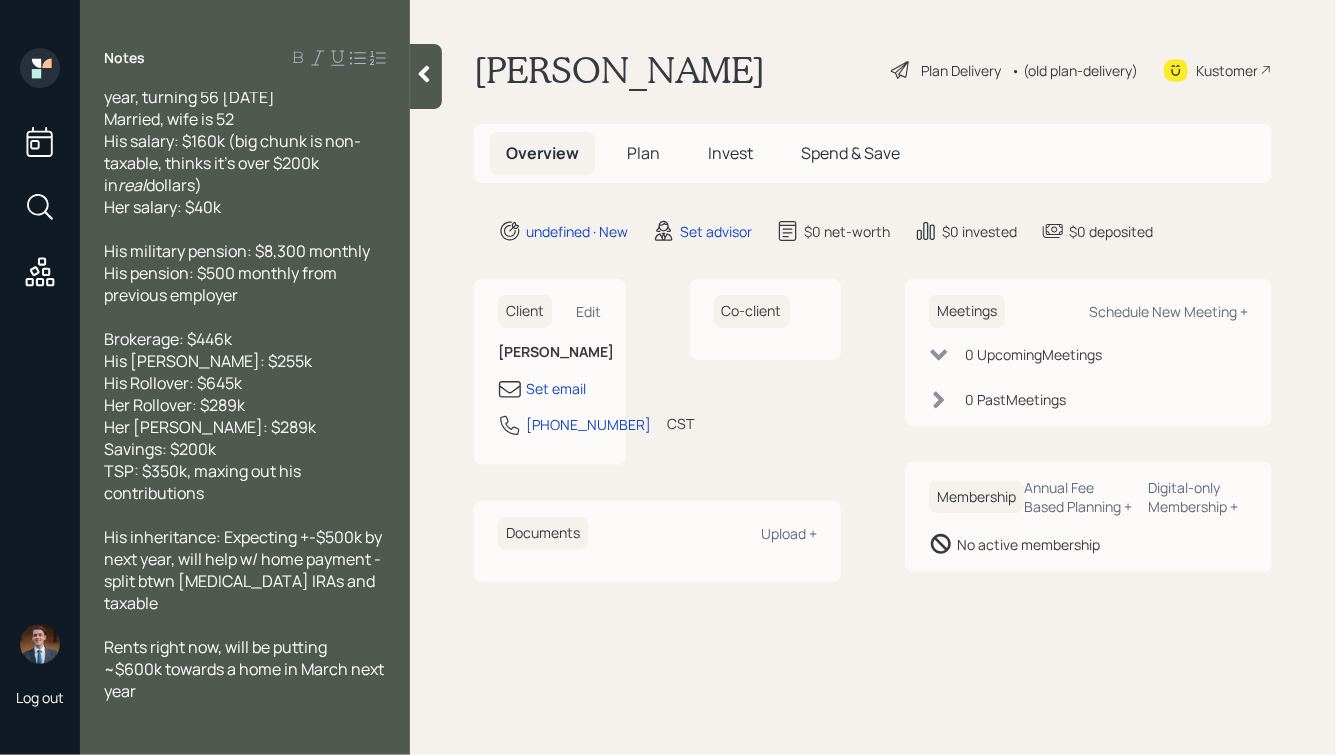 scroll, scrollTop: 72, scrollLeft: 0, axis: vertical 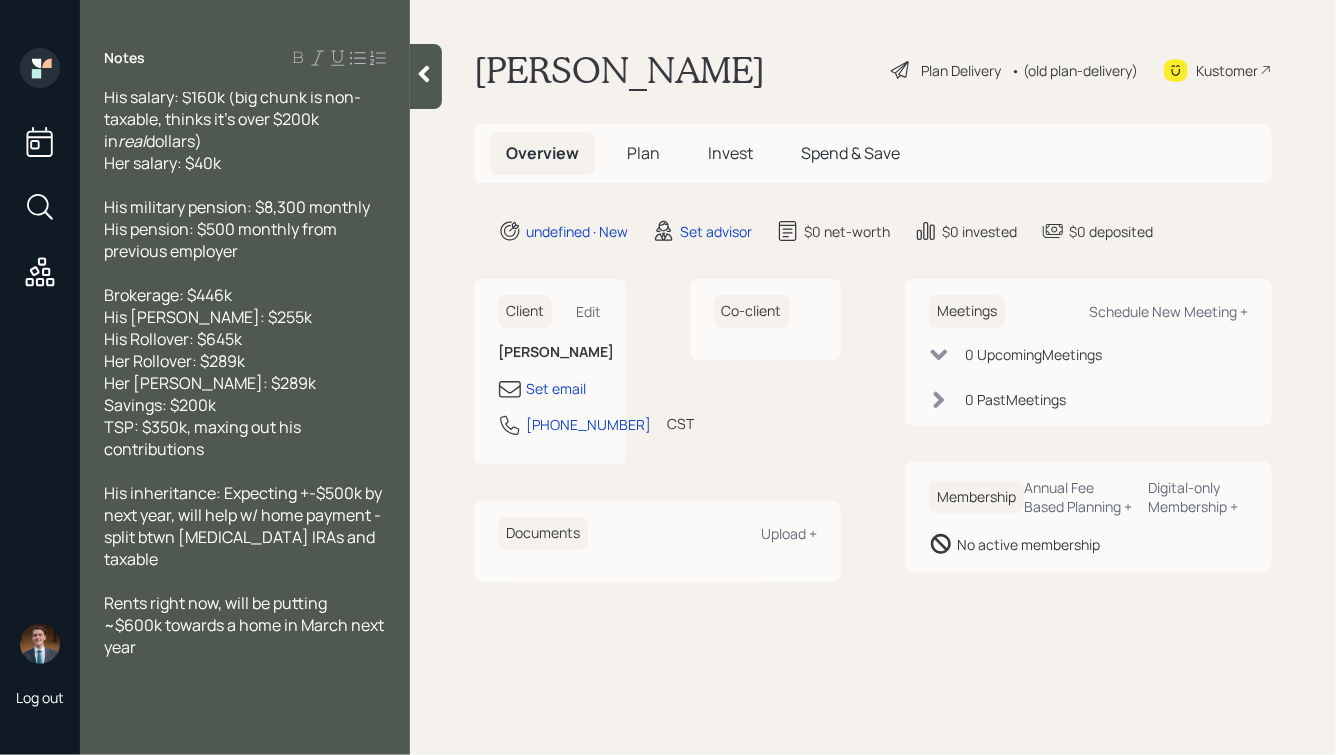 click on "Rents right now, will be putting ~$600k towards a home in March next year" at bounding box center (245, 625) 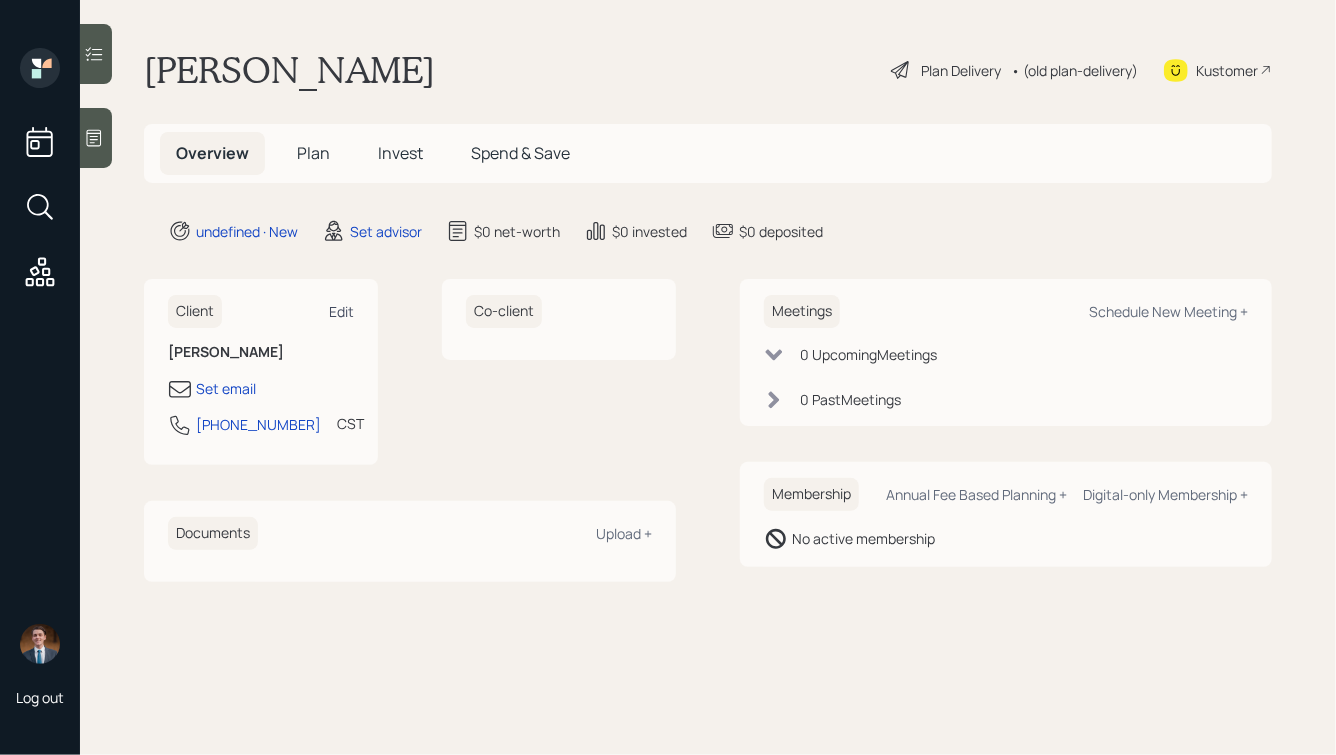 click on "Edit" at bounding box center [341, 311] 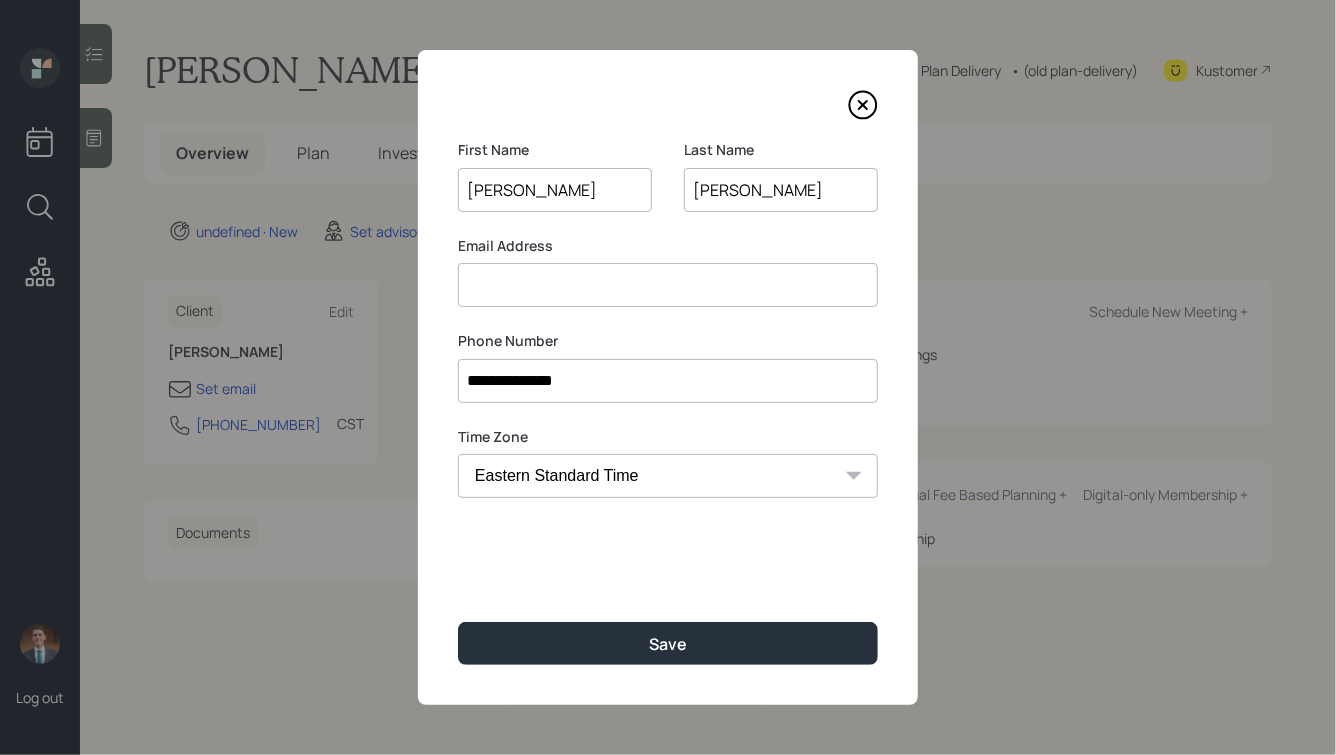 click at bounding box center (668, 285) 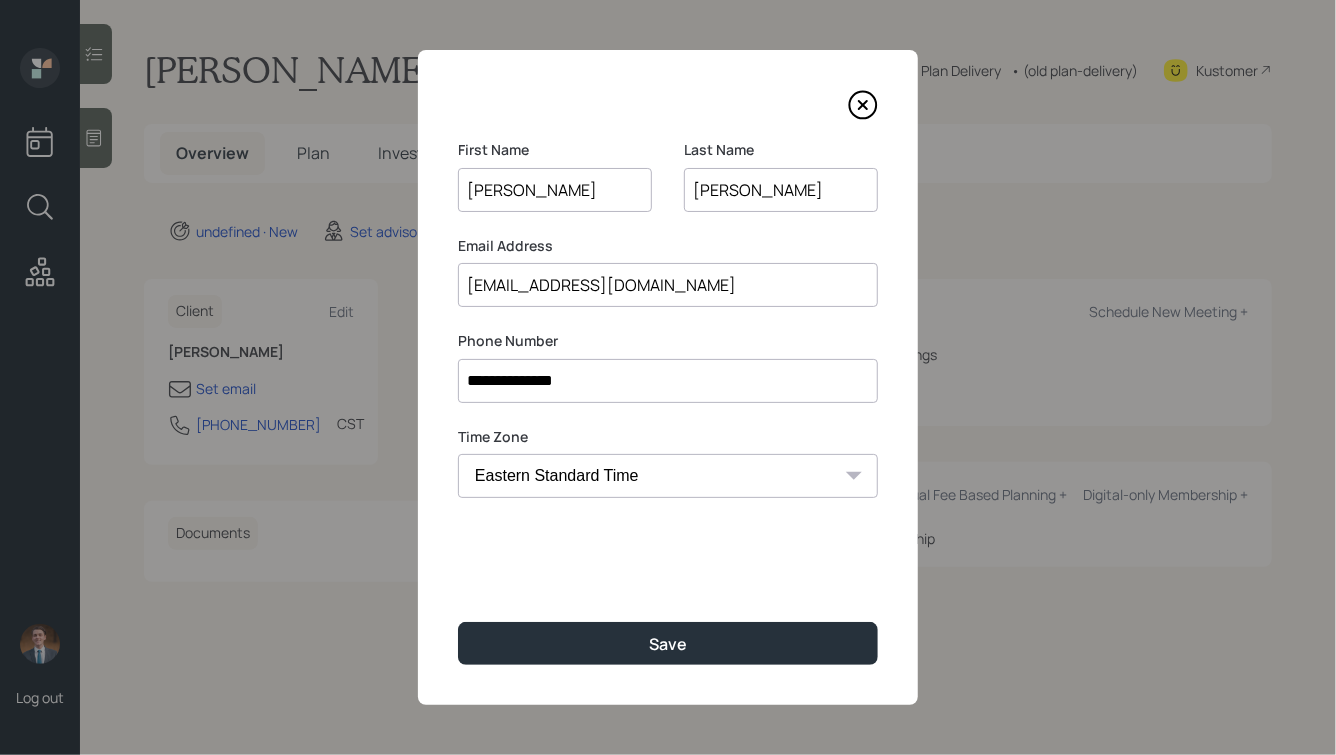 drag, startPoint x: 513, startPoint y: 286, endPoint x: 584, endPoint y: 280, distance: 71.25307 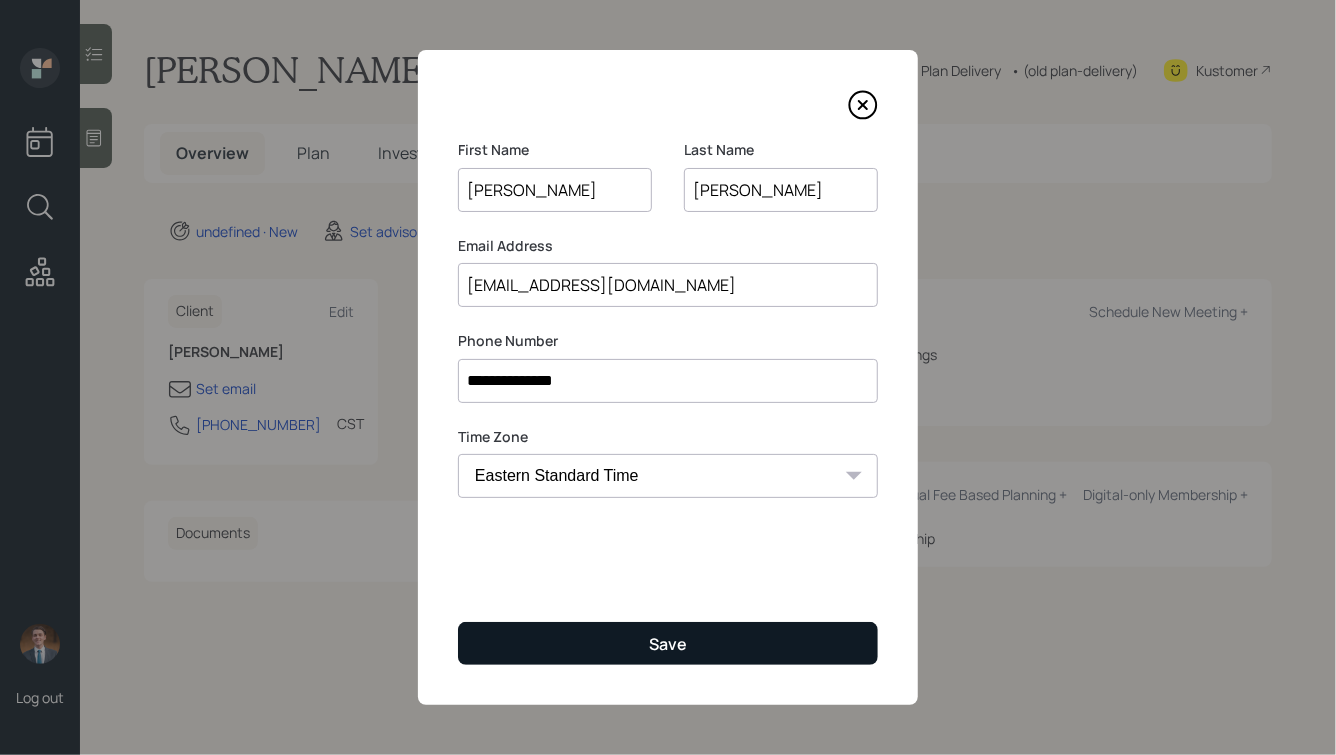 type on "danielthompson69@gmail.com" 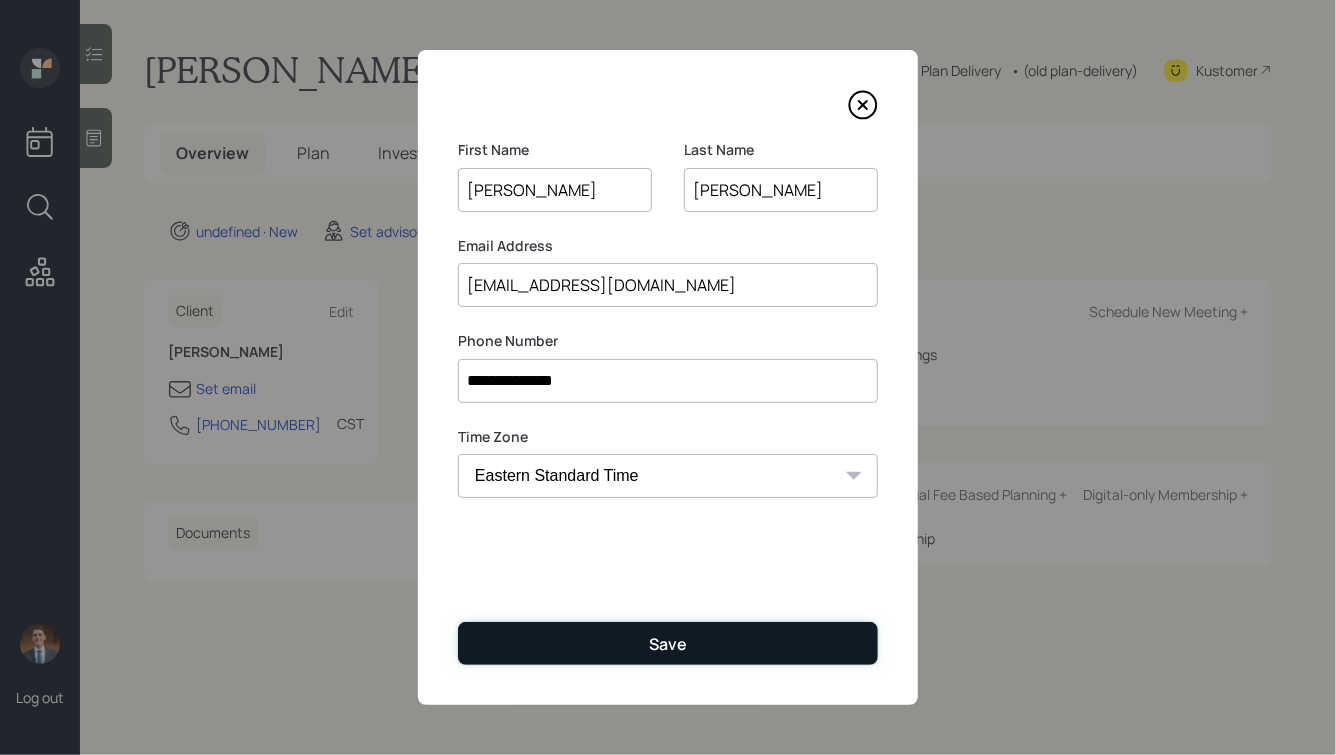 click on "Save" at bounding box center [668, 643] 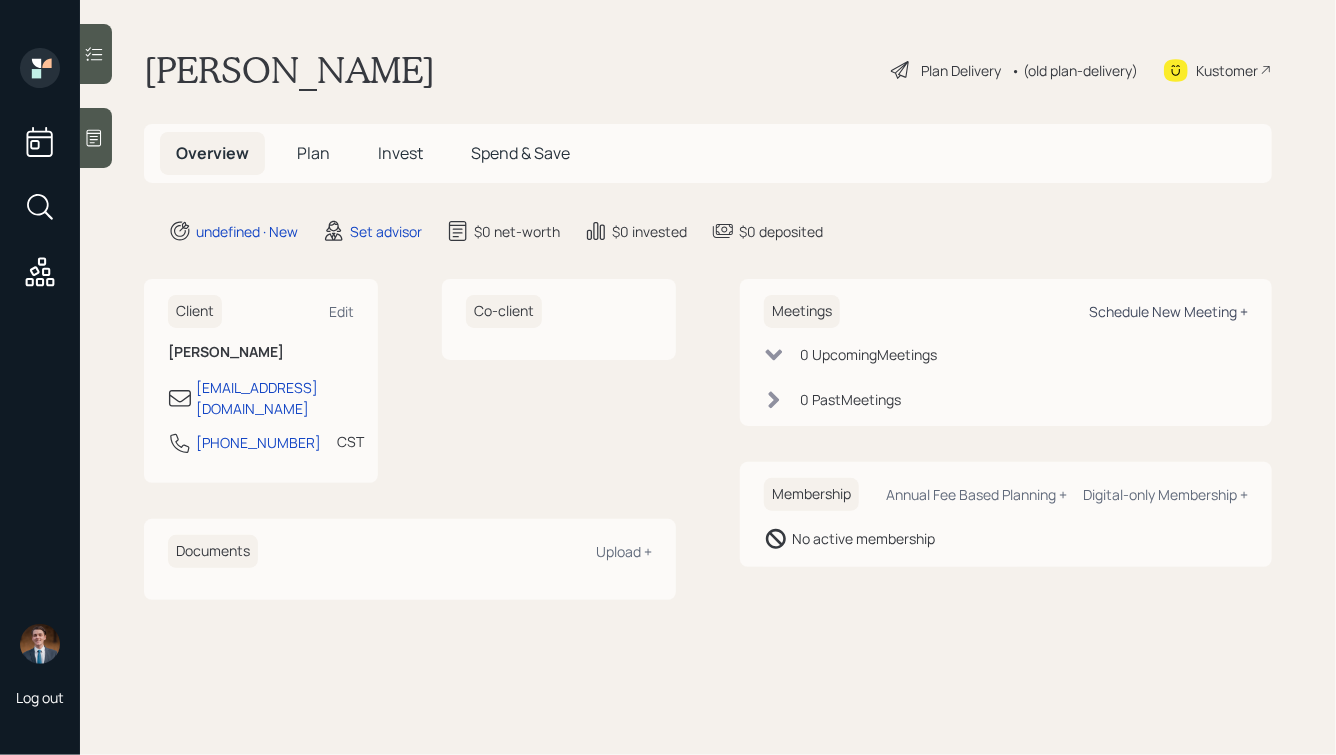 click on "Schedule New Meeting +" at bounding box center (1168, 311) 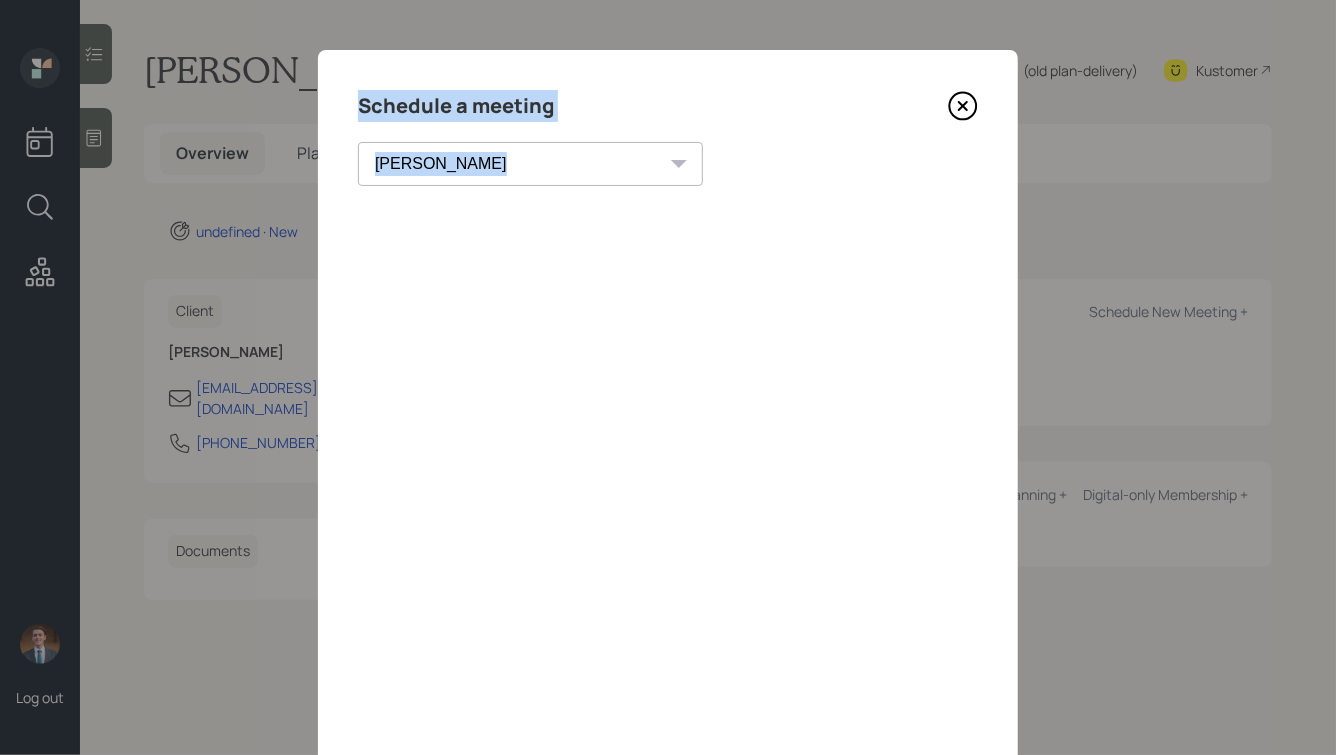 drag, startPoint x: 359, startPoint y: 104, endPoint x: 554, endPoint y: 210, distance: 221.9482 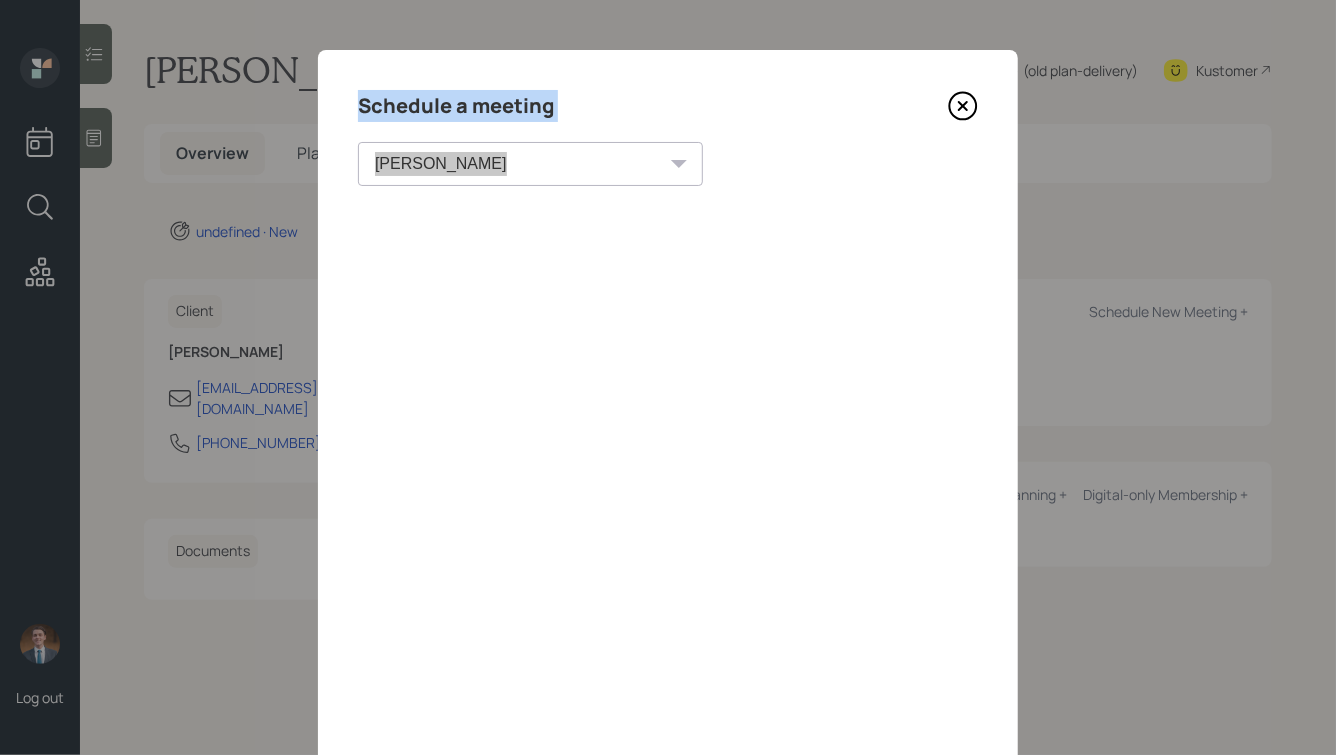 click on "Schedule a meeting" at bounding box center [456, 106] 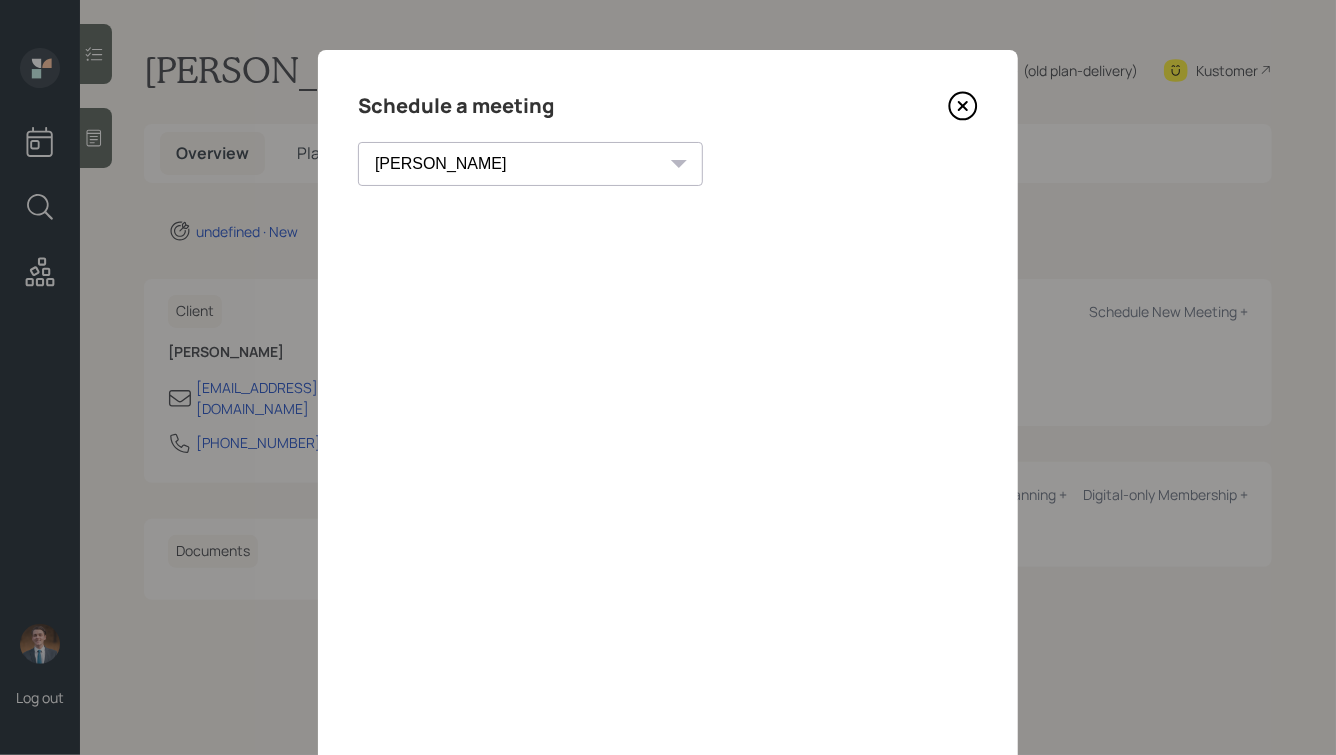 click 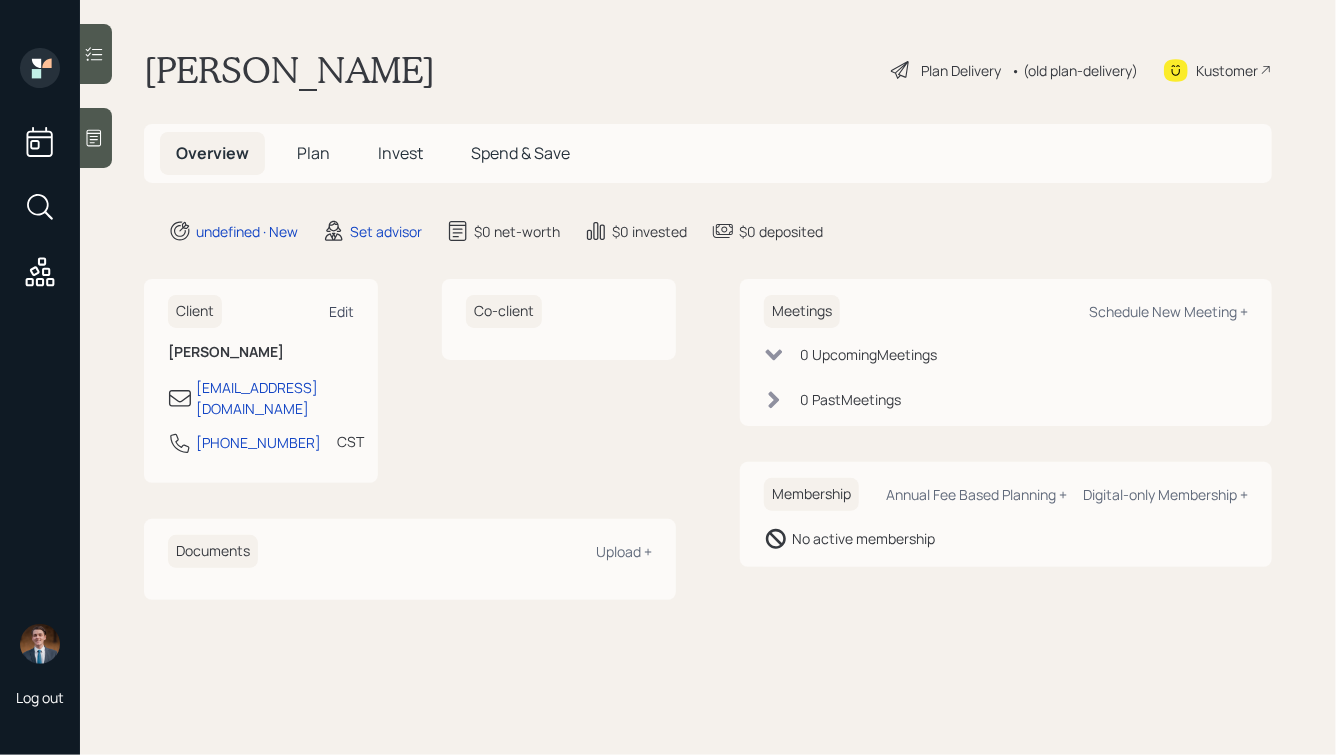 click on "Edit" at bounding box center [341, 311] 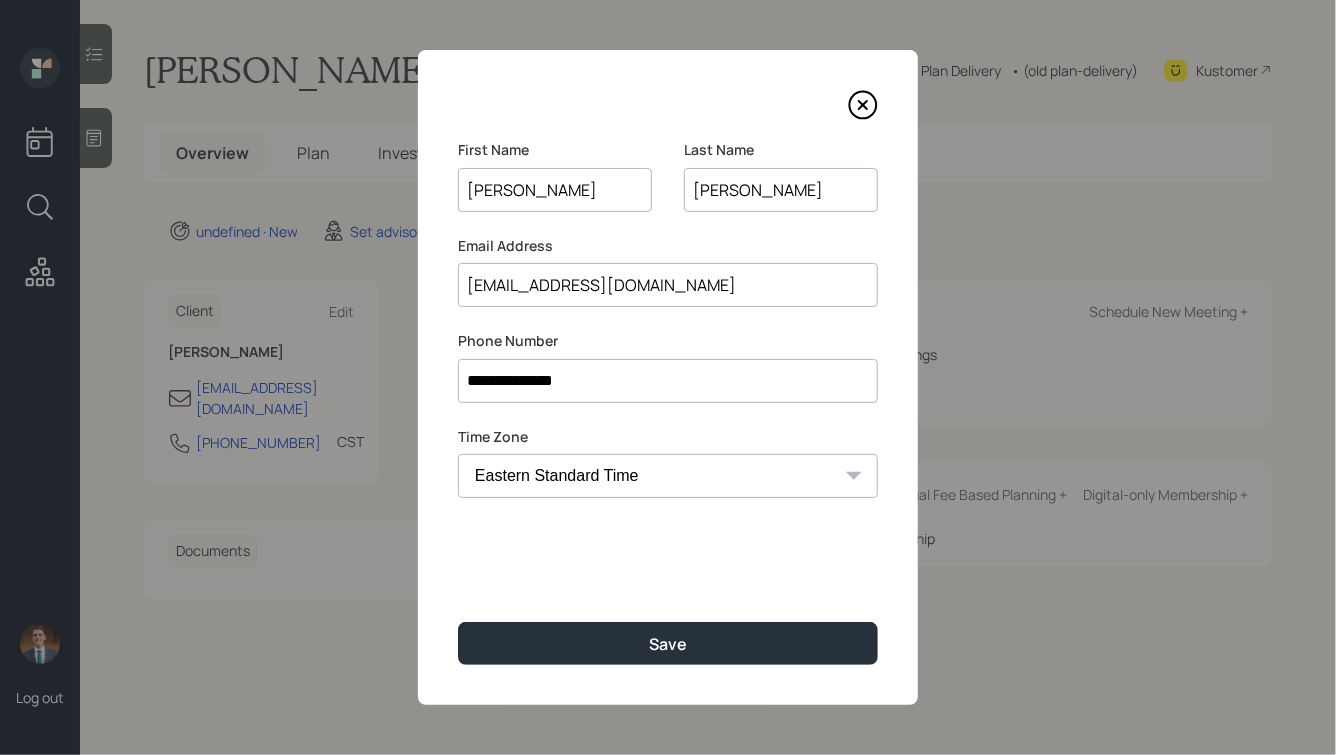 click on "Eastern Standard Time Central Standard Time Mountain Standard Time Pacific Standard Time Alaska Standard Time Hawaiian Standard Time" at bounding box center (668, 476) 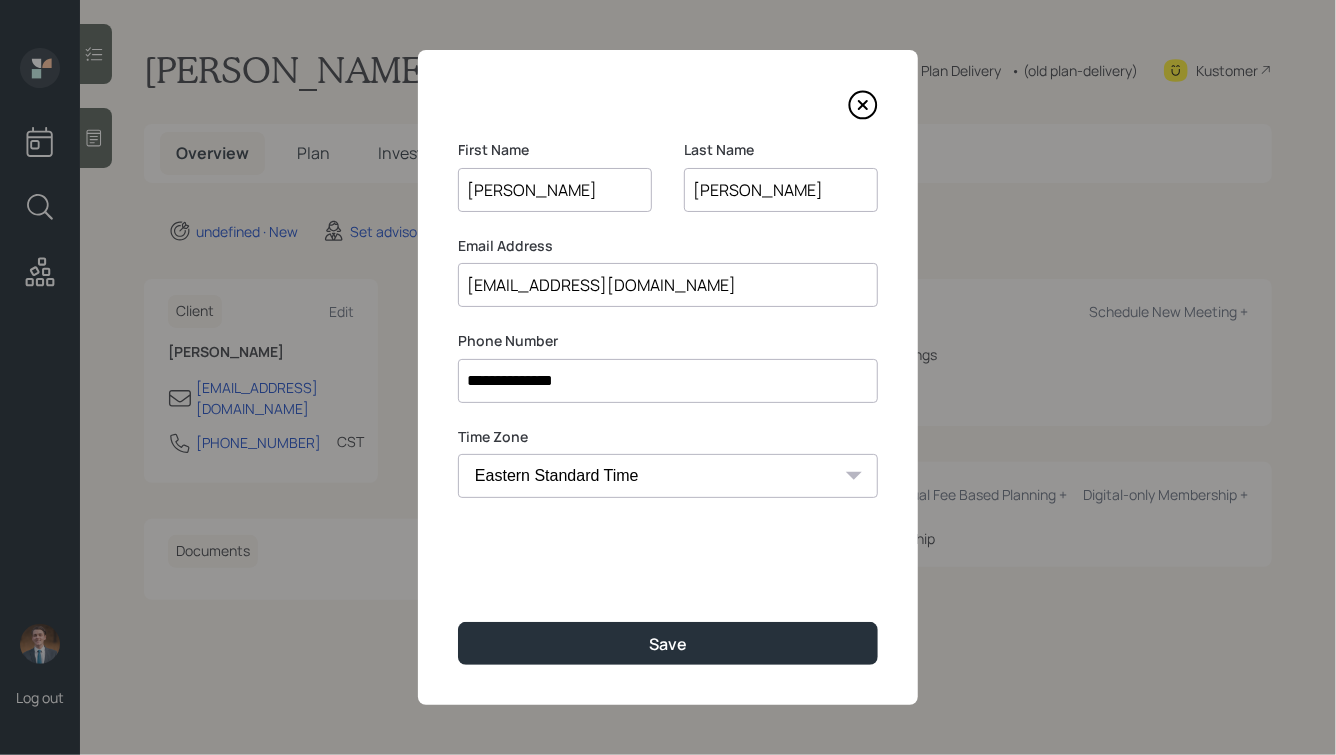 select on "America/New_York" 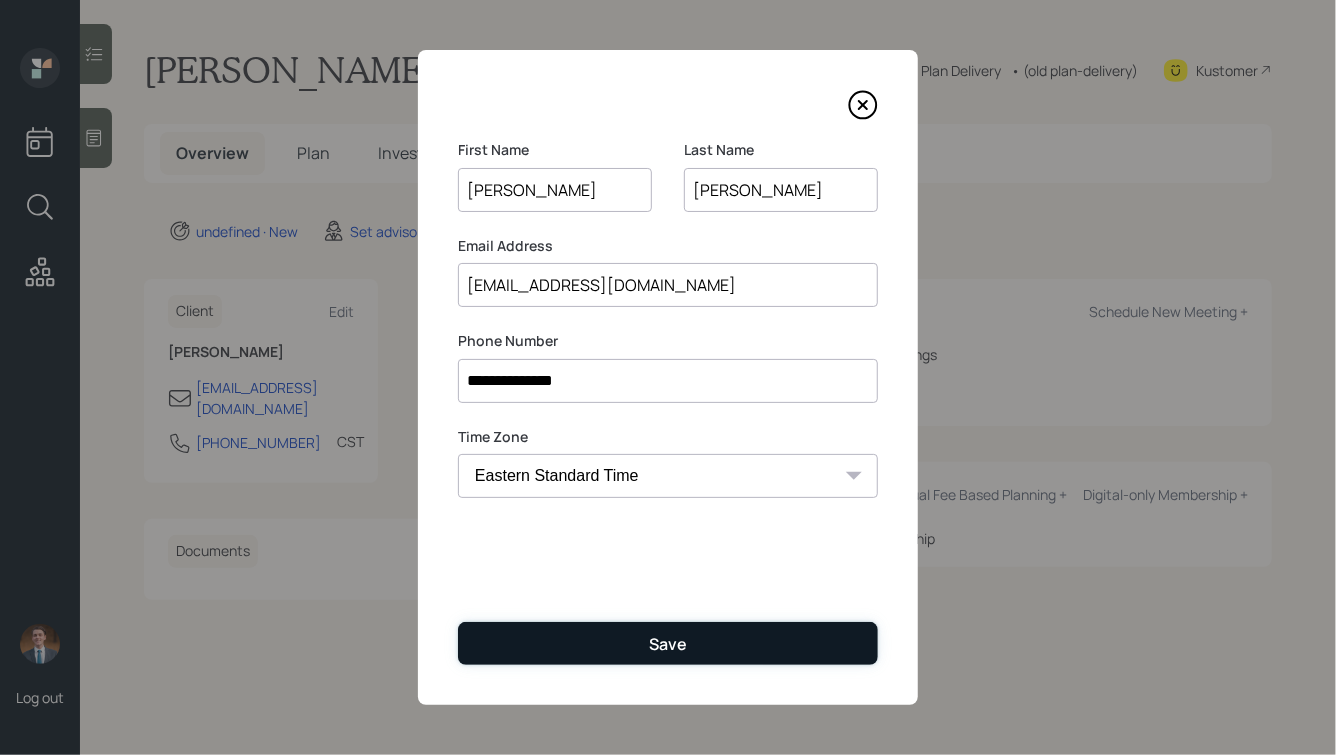 click on "Save" at bounding box center (668, 644) 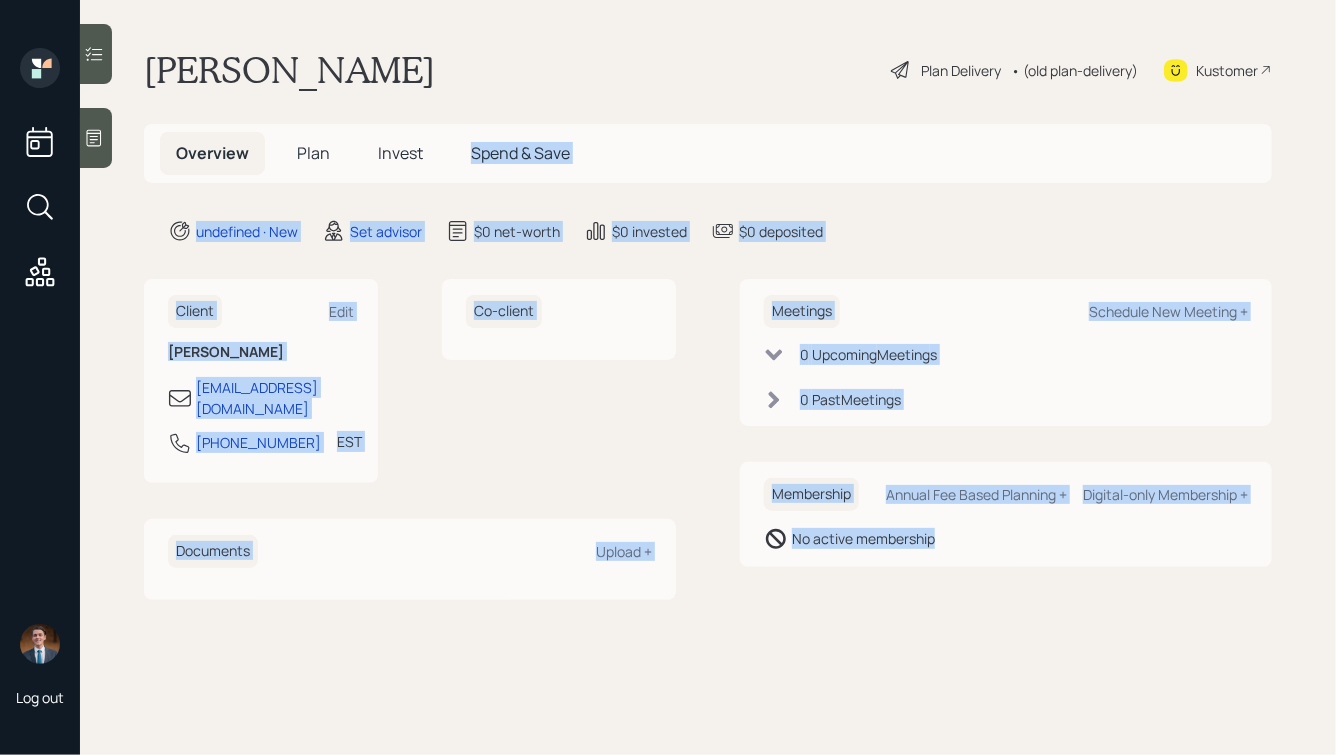 drag, startPoint x: 1086, startPoint y: 600, endPoint x: 429, endPoint y: 120, distance: 813.66394 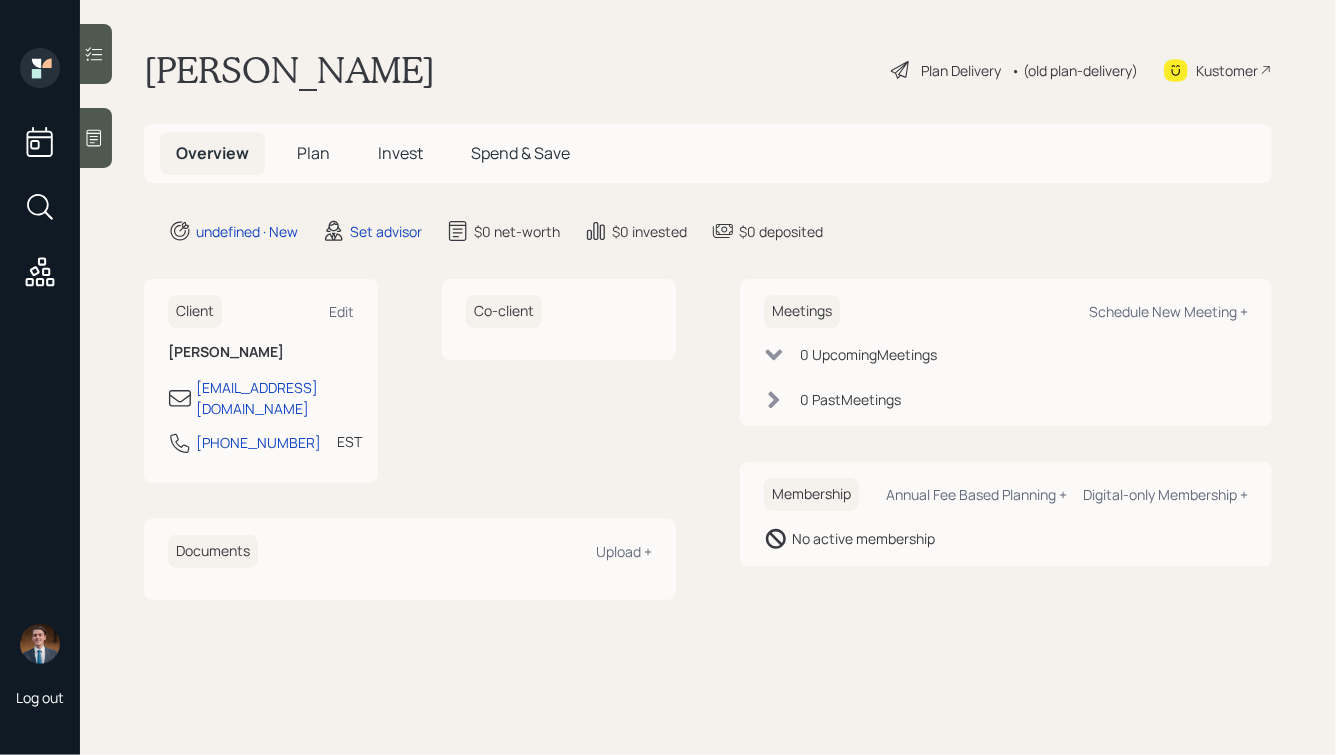 click on "Daniel Thompson" at bounding box center [289, 70] 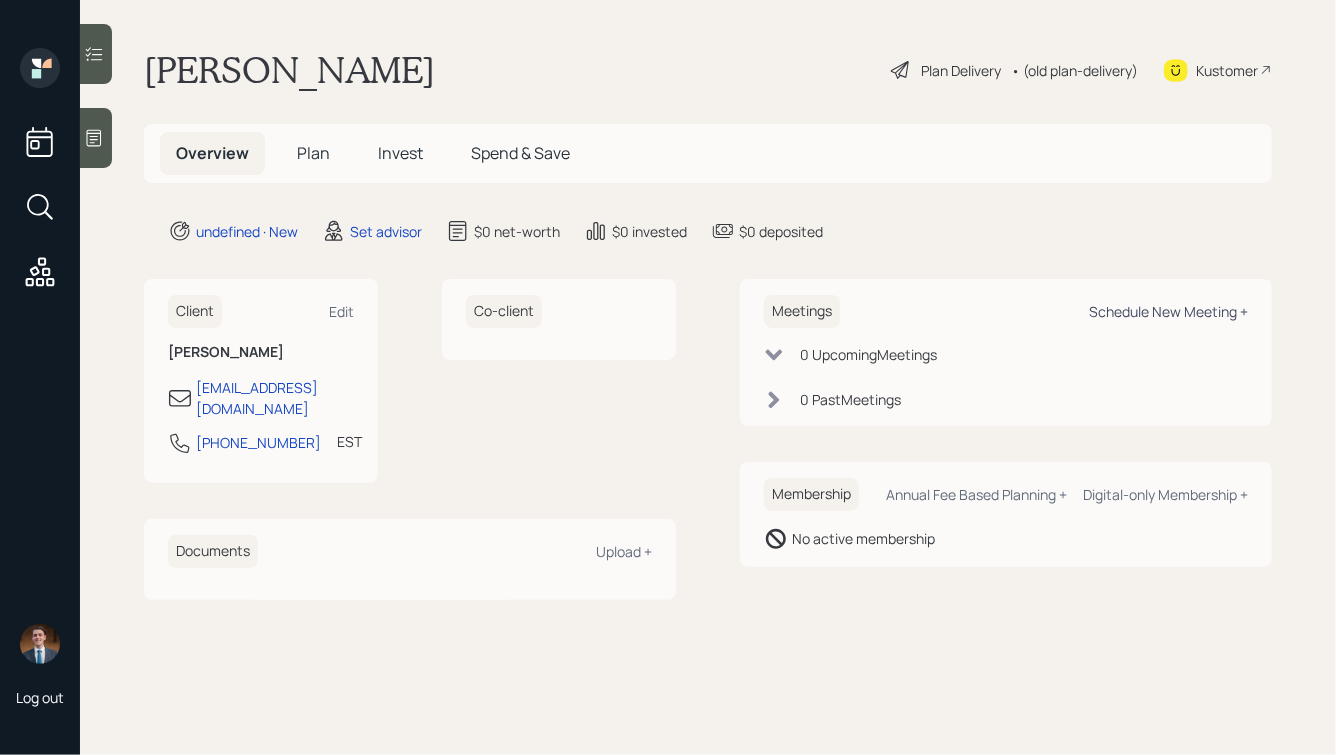 click on "Schedule New Meeting +" at bounding box center [1168, 311] 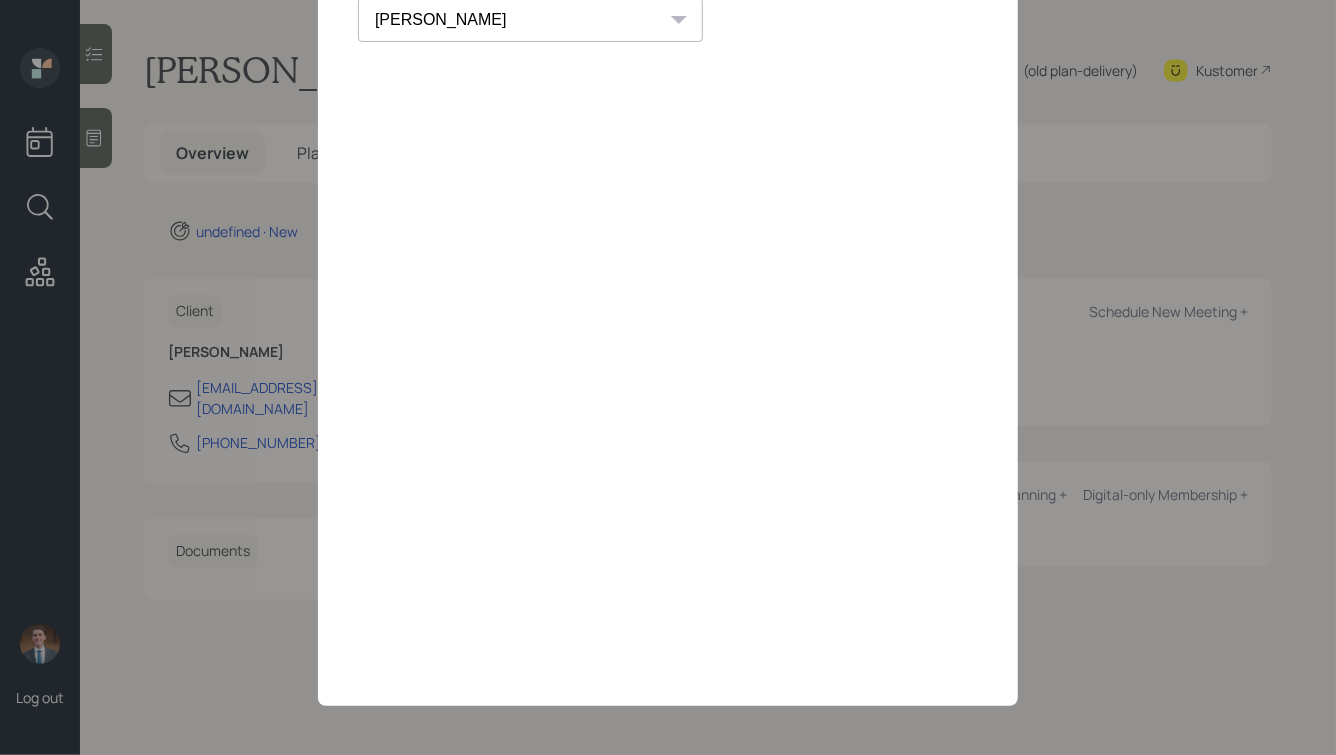 scroll, scrollTop: 0, scrollLeft: 0, axis: both 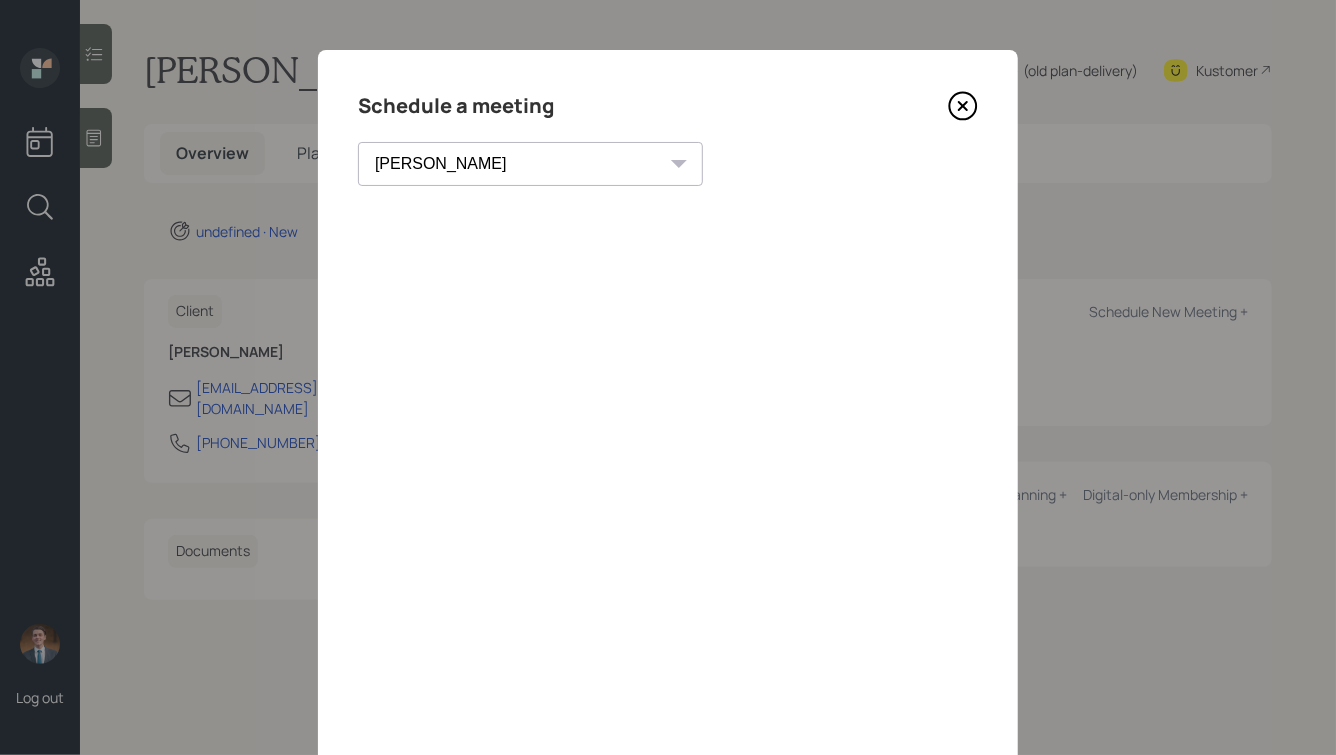click 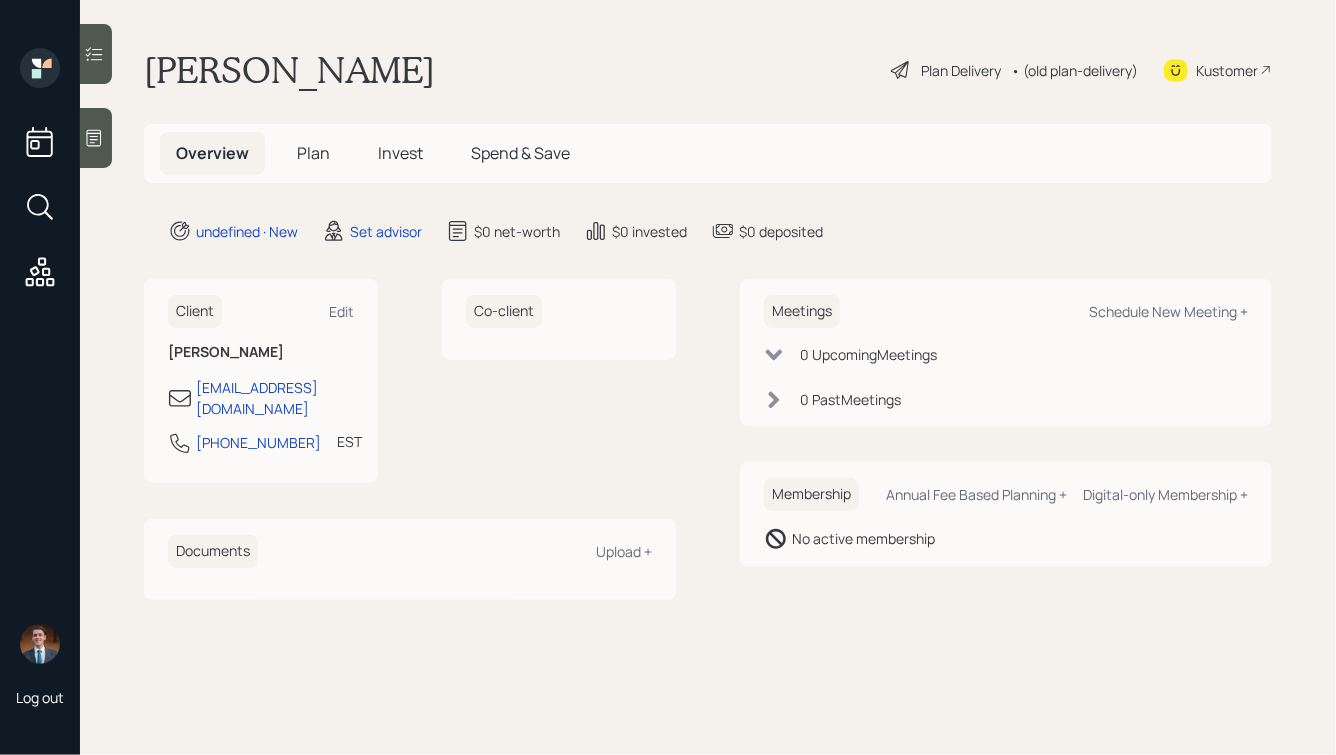click 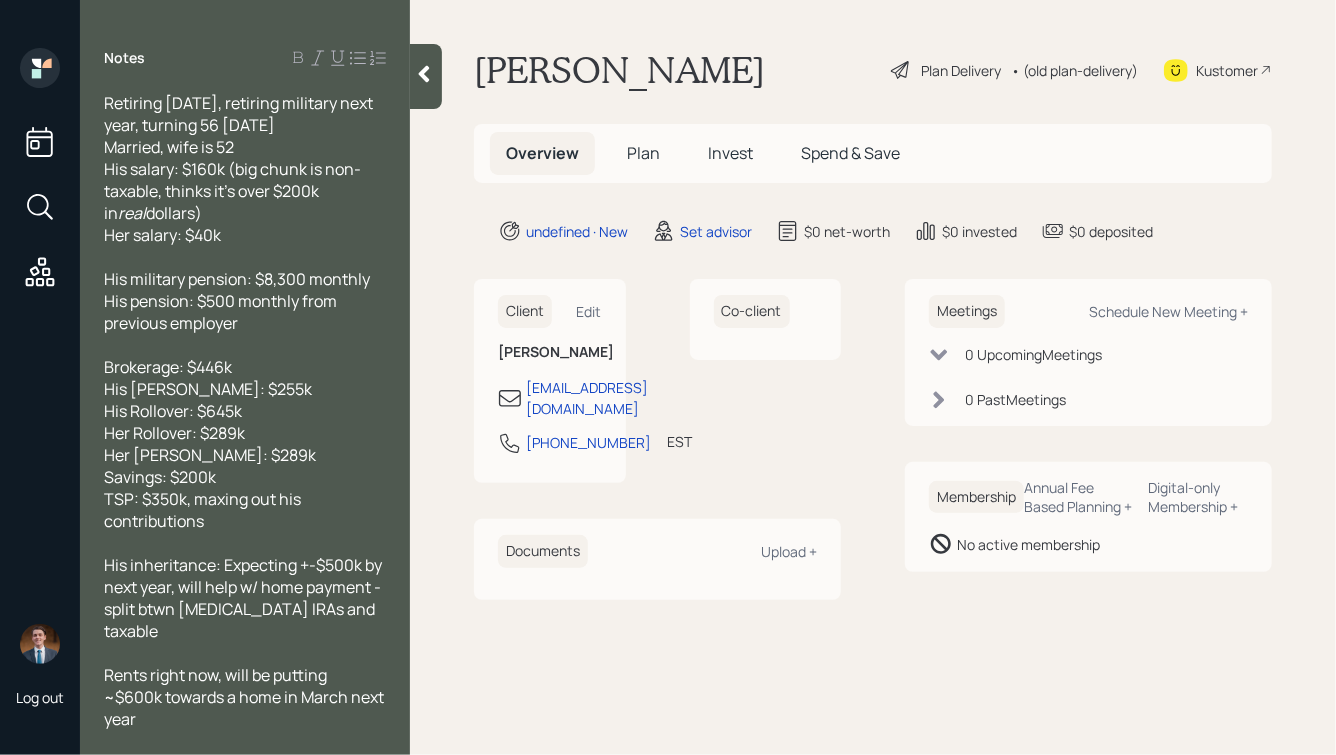 click on "Retiring in 6 years, retiring military next year, turning 56 tomorrow
Married, wife is 52
His salary: $160k (big chunk is non-taxable, thinks it's over $200k in  real  dollars)
Her salary: $40k" at bounding box center [245, 169] 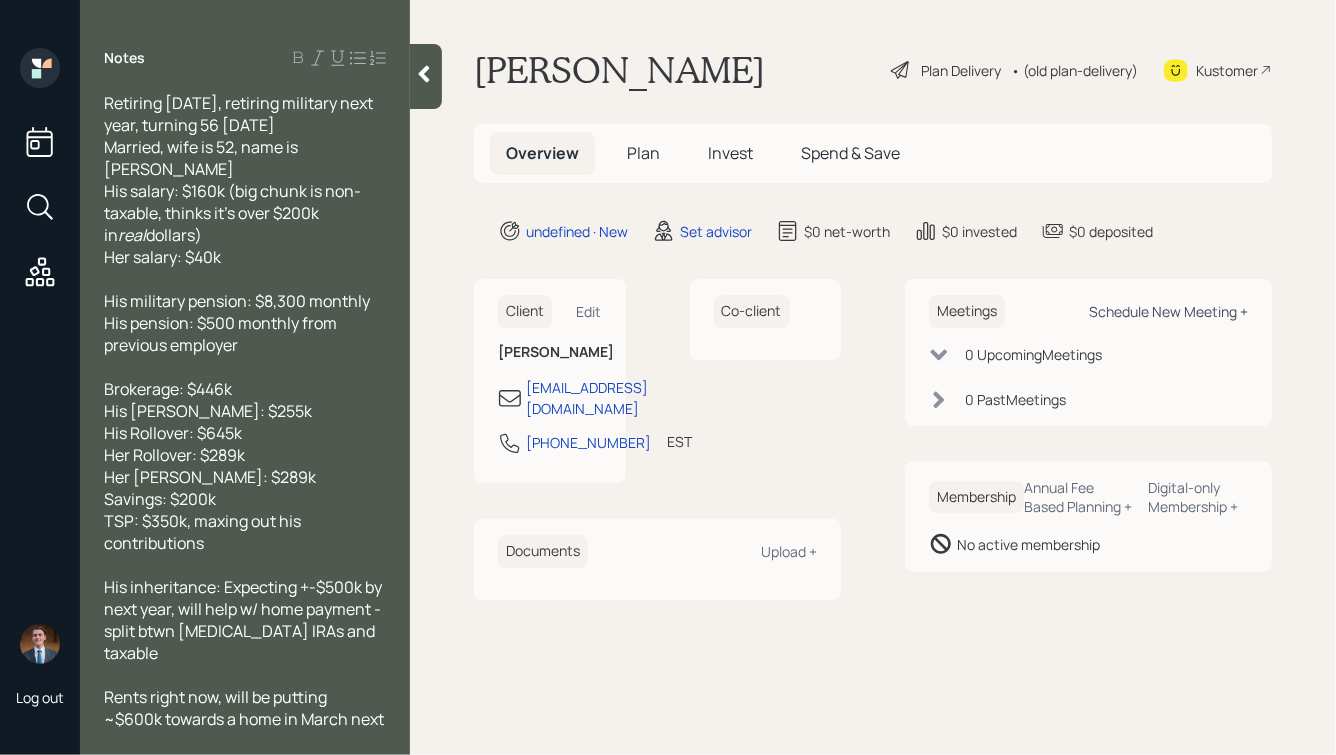 click on "Schedule New Meeting +" at bounding box center [1168, 311] 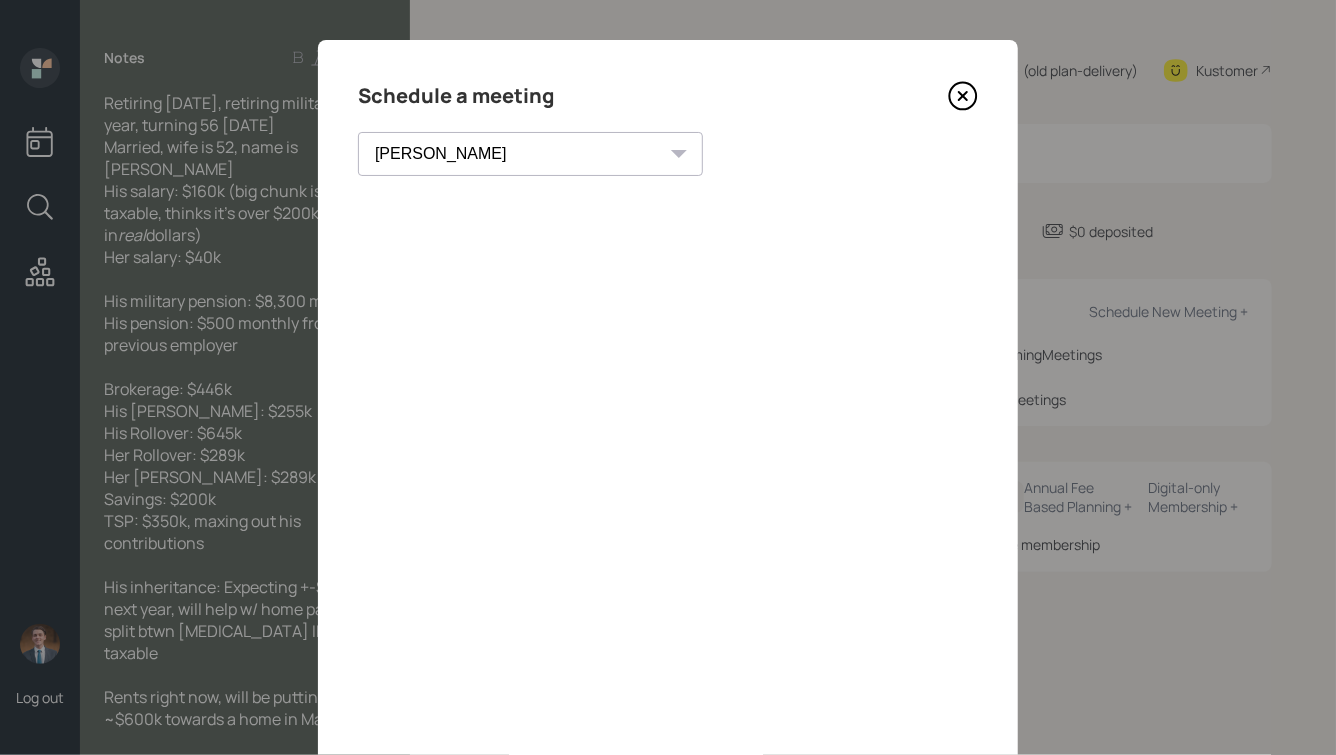 scroll, scrollTop: 0, scrollLeft: 0, axis: both 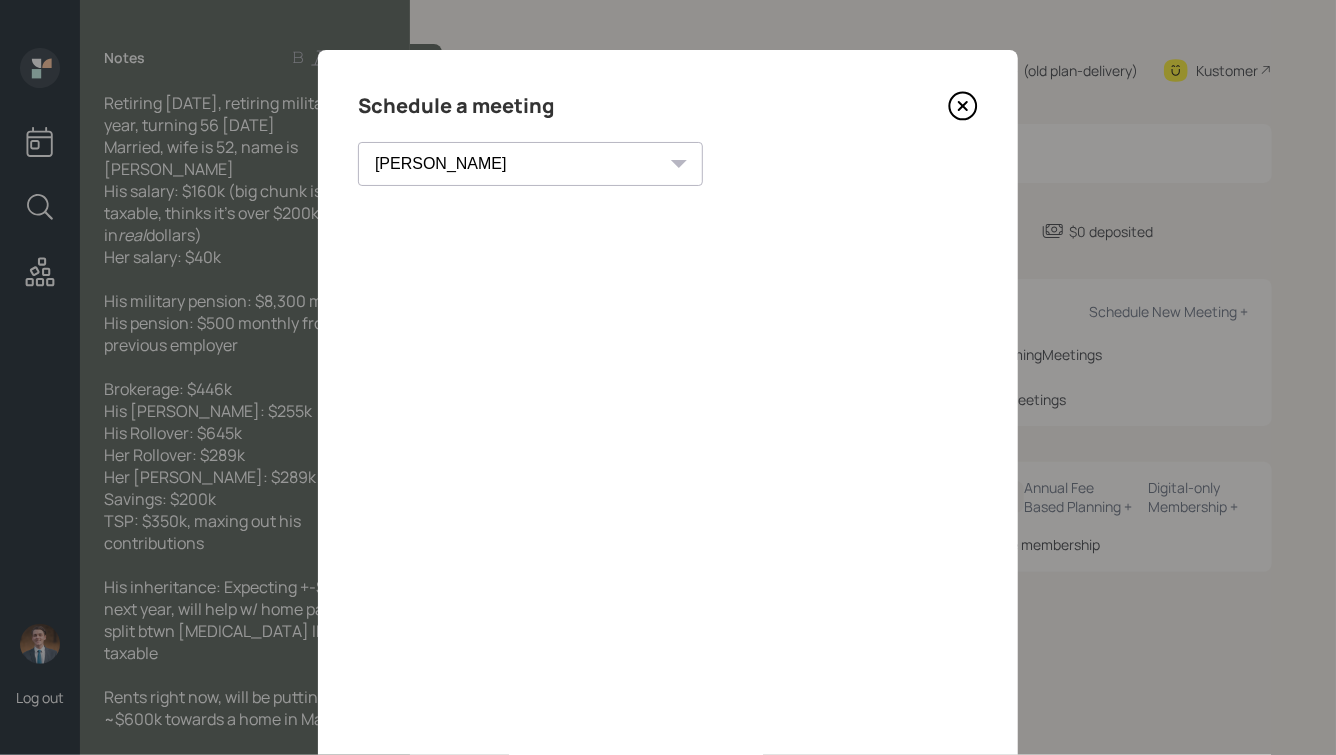click 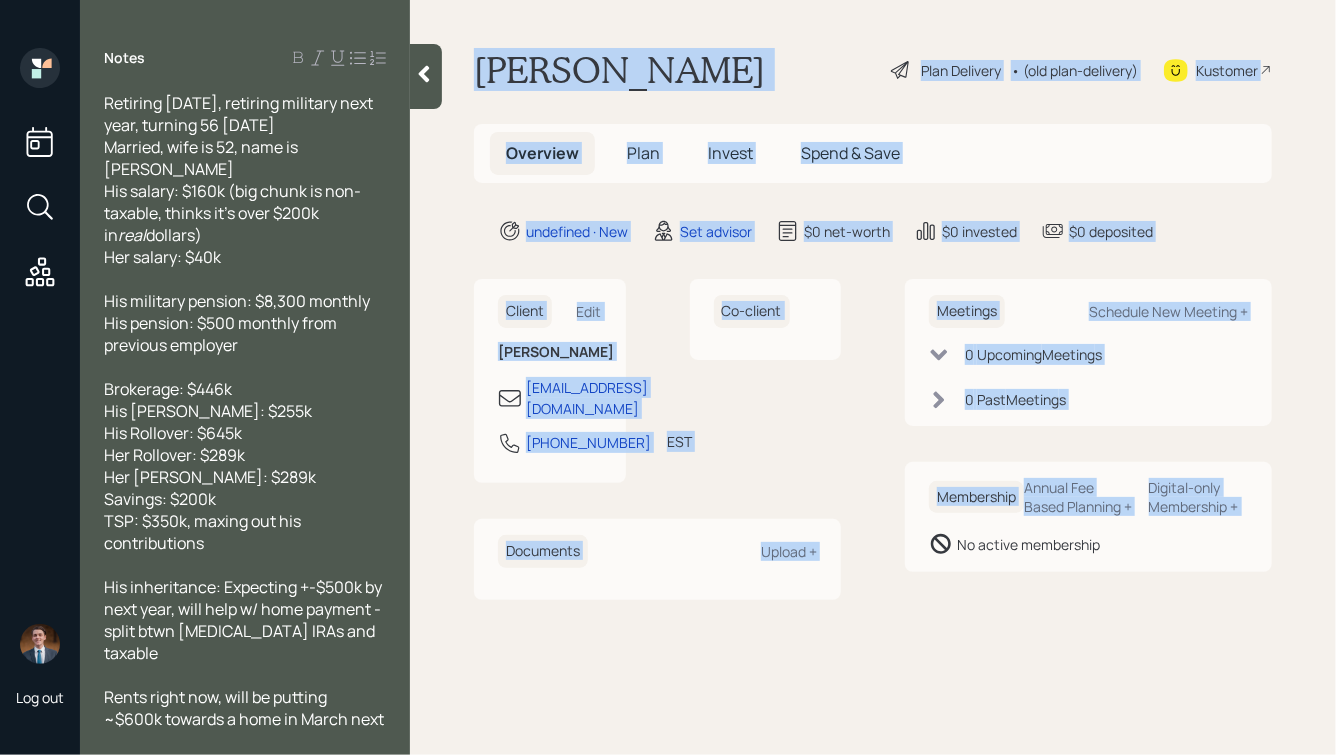 drag, startPoint x: 462, startPoint y: 62, endPoint x: 956, endPoint y: 582, distance: 717.24194 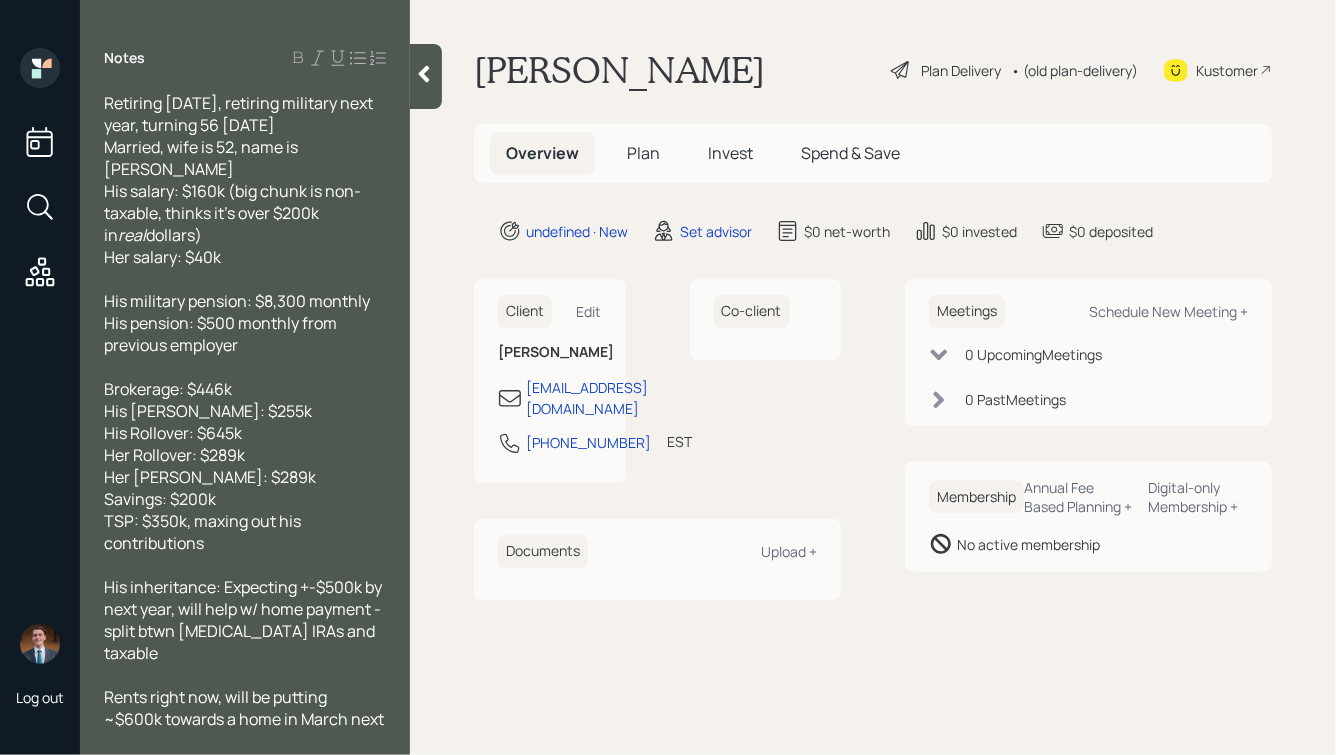 click on "Meetings Schedule New Meeting + 0   Upcoming  Meeting s 0   Past  Meeting s Membership Annual Fee Based Planning + Digital-only Membership + No active membership" at bounding box center [1088, 439] 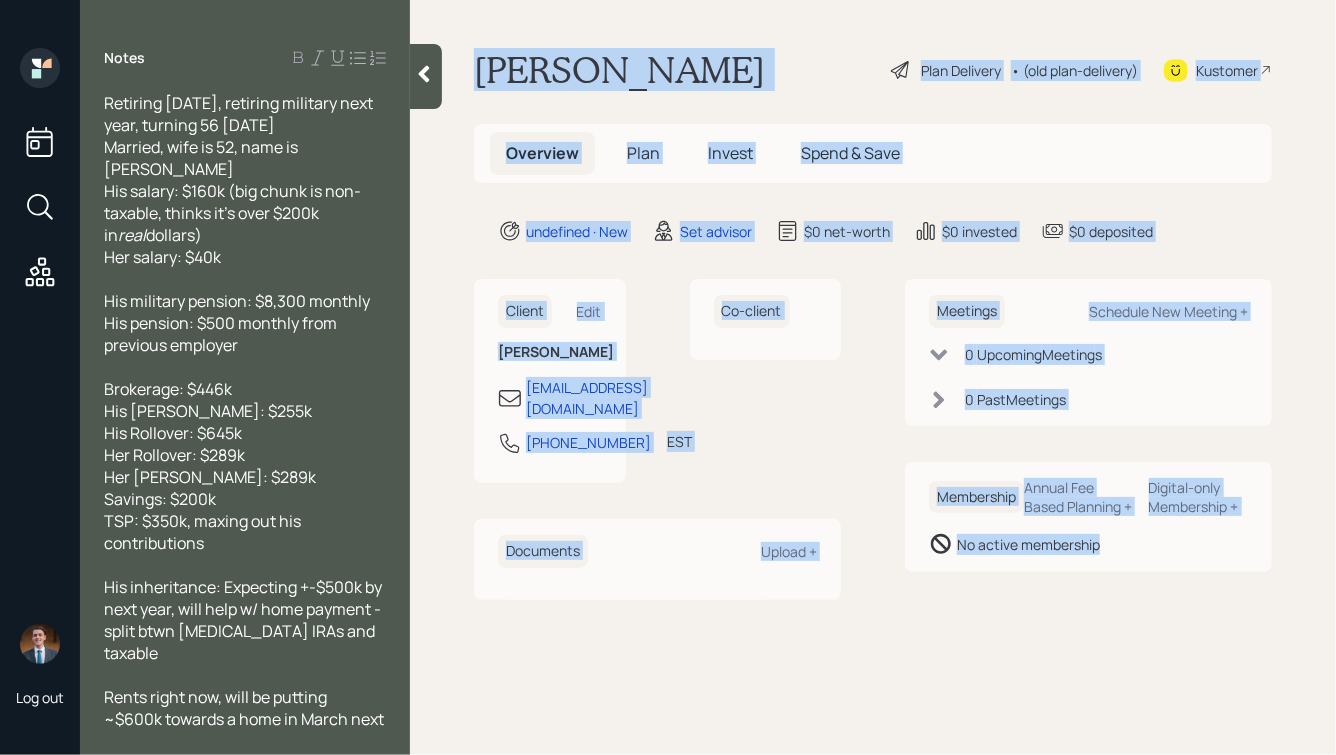 drag, startPoint x: 1186, startPoint y: 638, endPoint x: 636, endPoint y: -4, distance: 845.37805 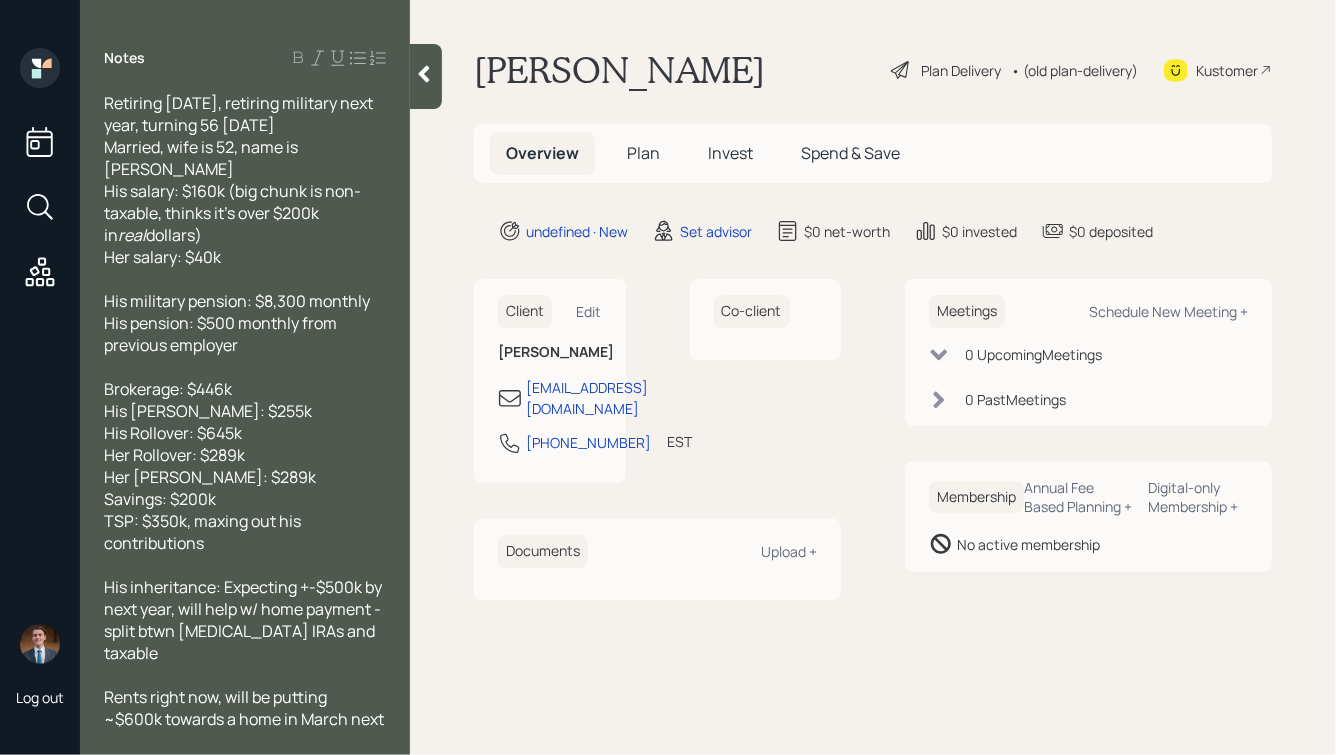 click 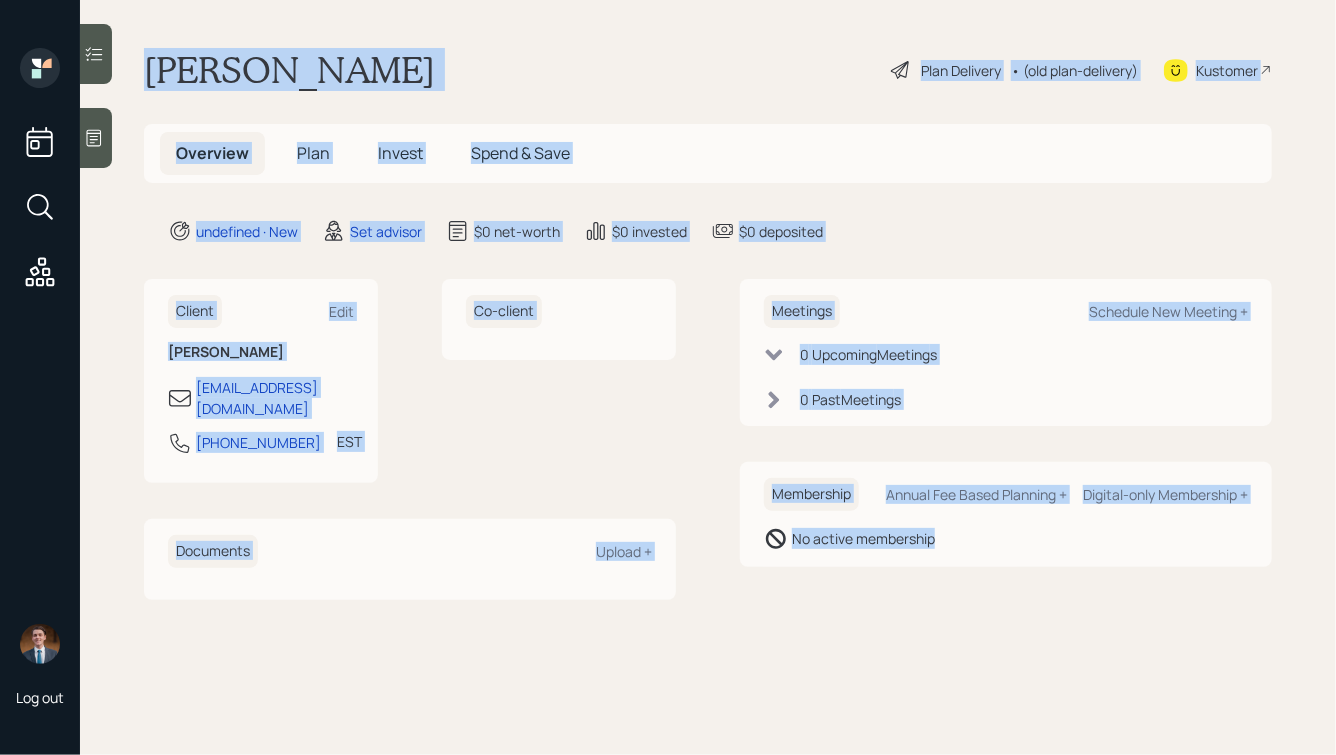 drag, startPoint x: 142, startPoint y: 62, endPoint x: 997, endPoint y: 585, distance: 1002.2744 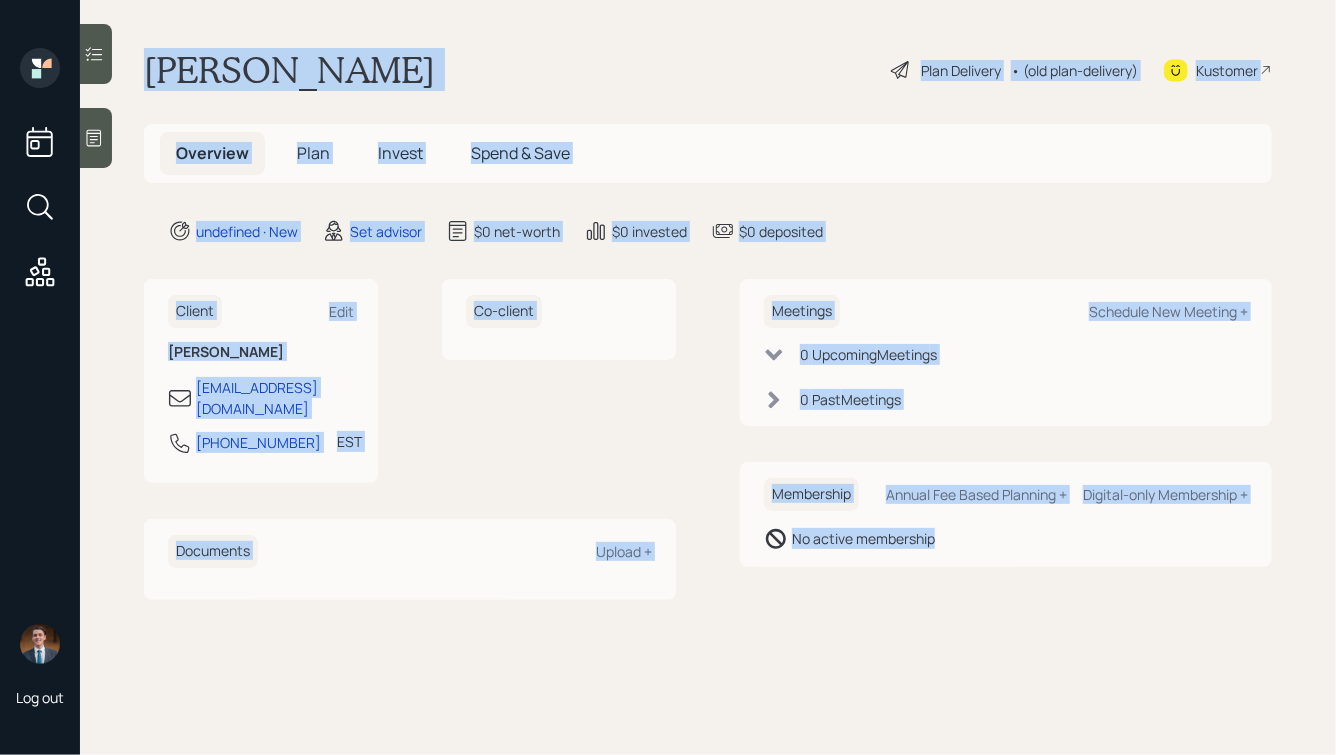 drag, startPoint x: 1031, startPoint y: 589, endPoint x: 583, endPoint y: 3, distance: 737.63135 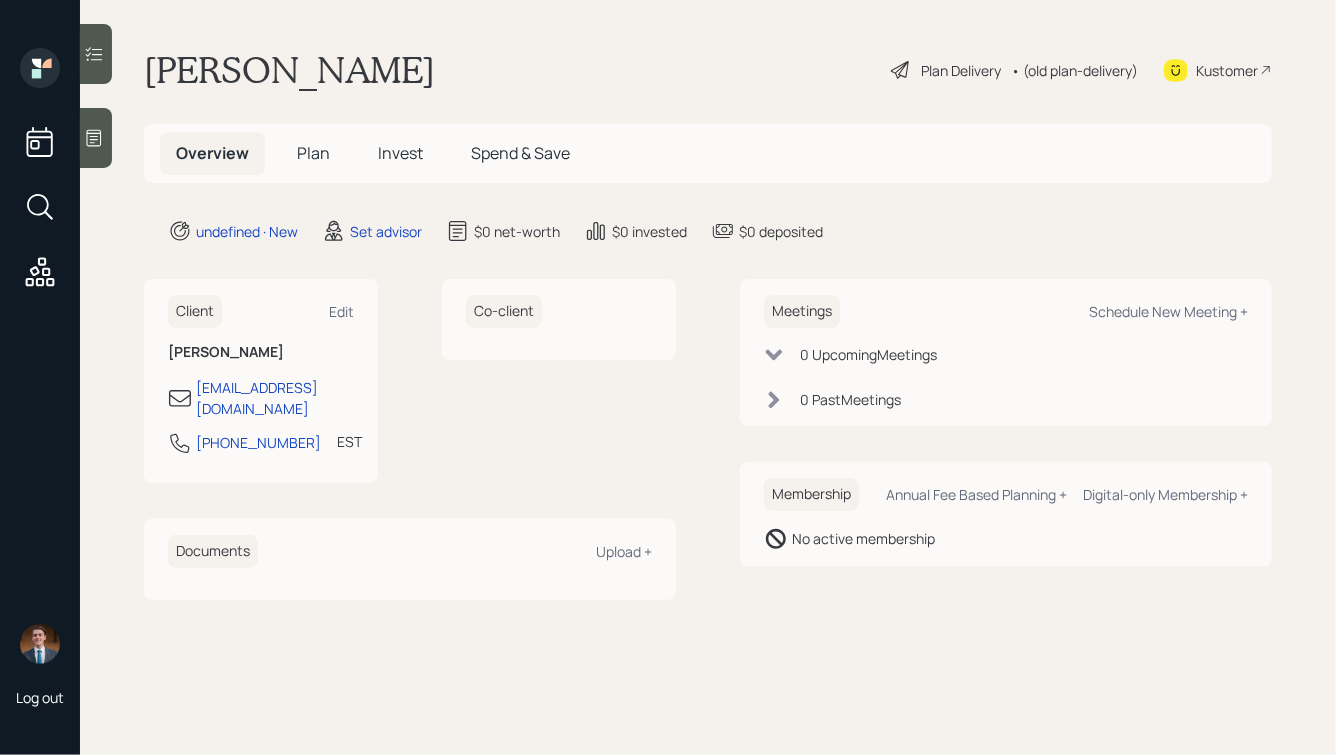 click 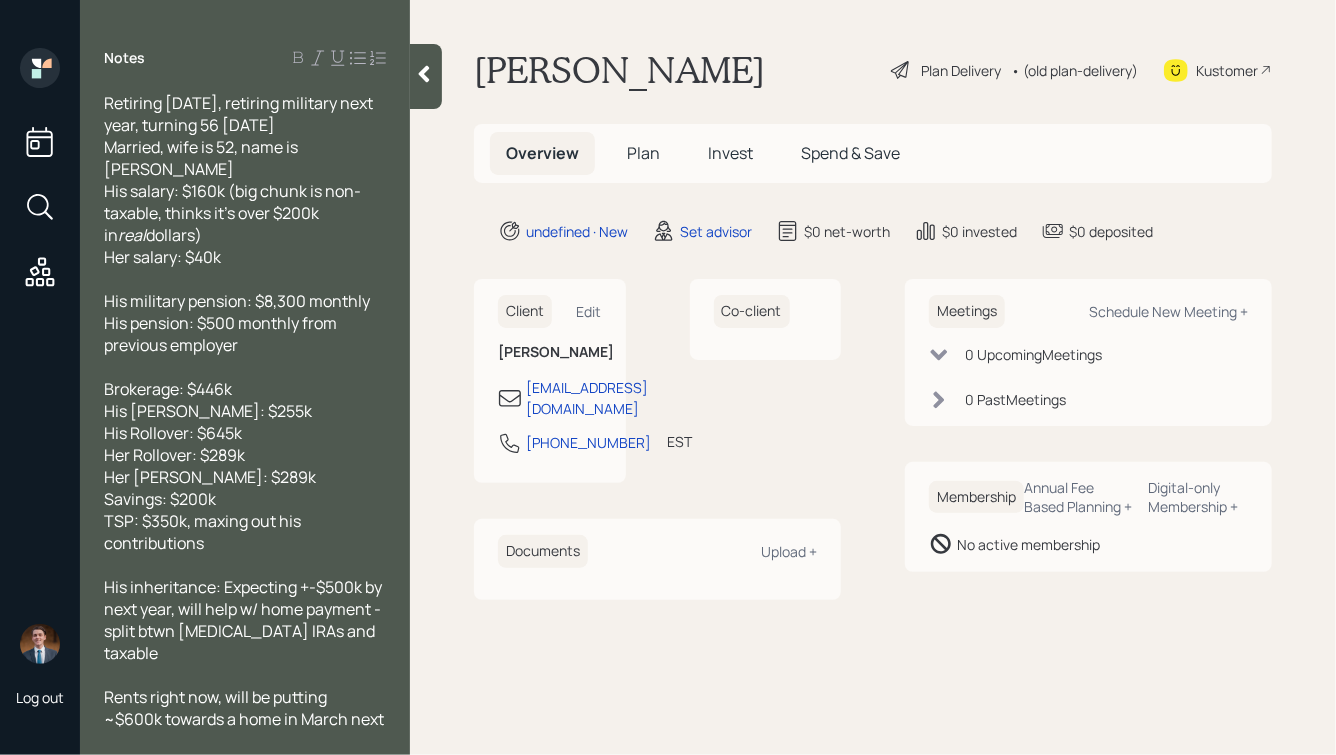 click on "Kustomer" at bounding box center (1227, 70) 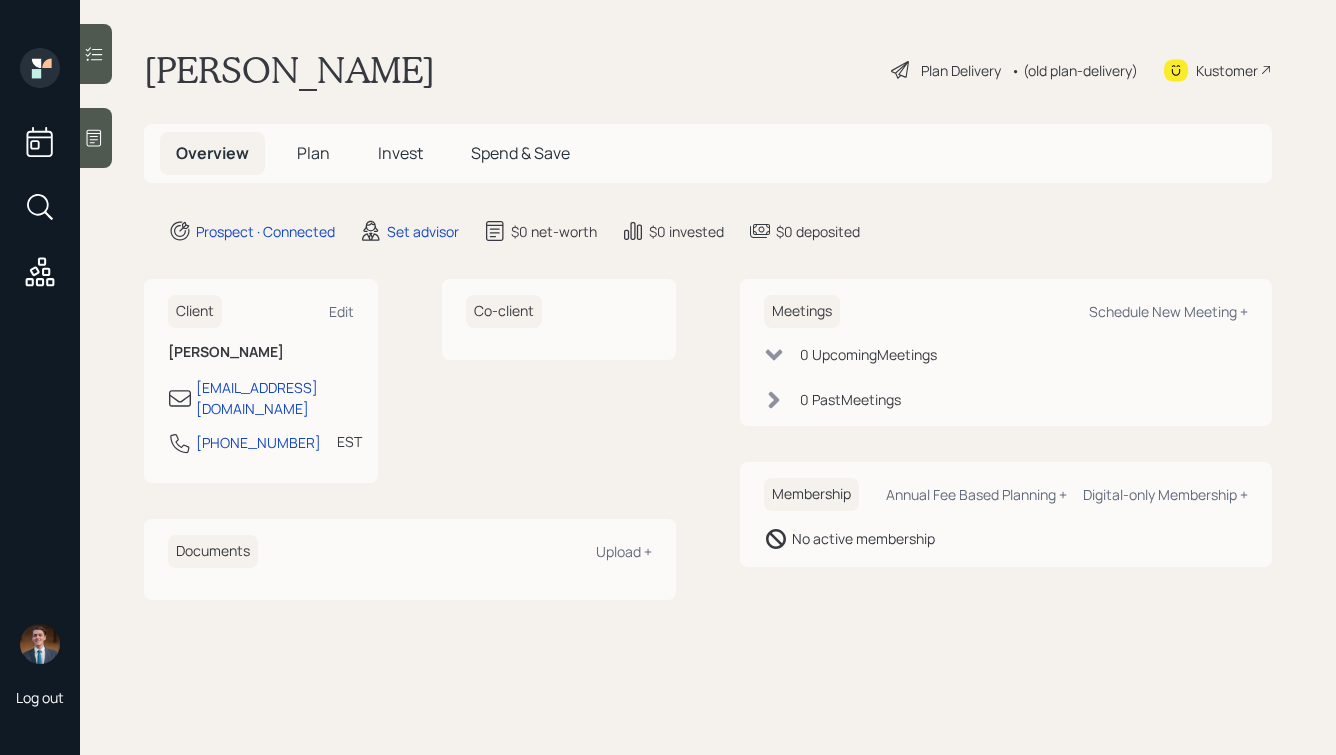 scroll, scrollTop: 0, scrollLeft: 0, axis: both 